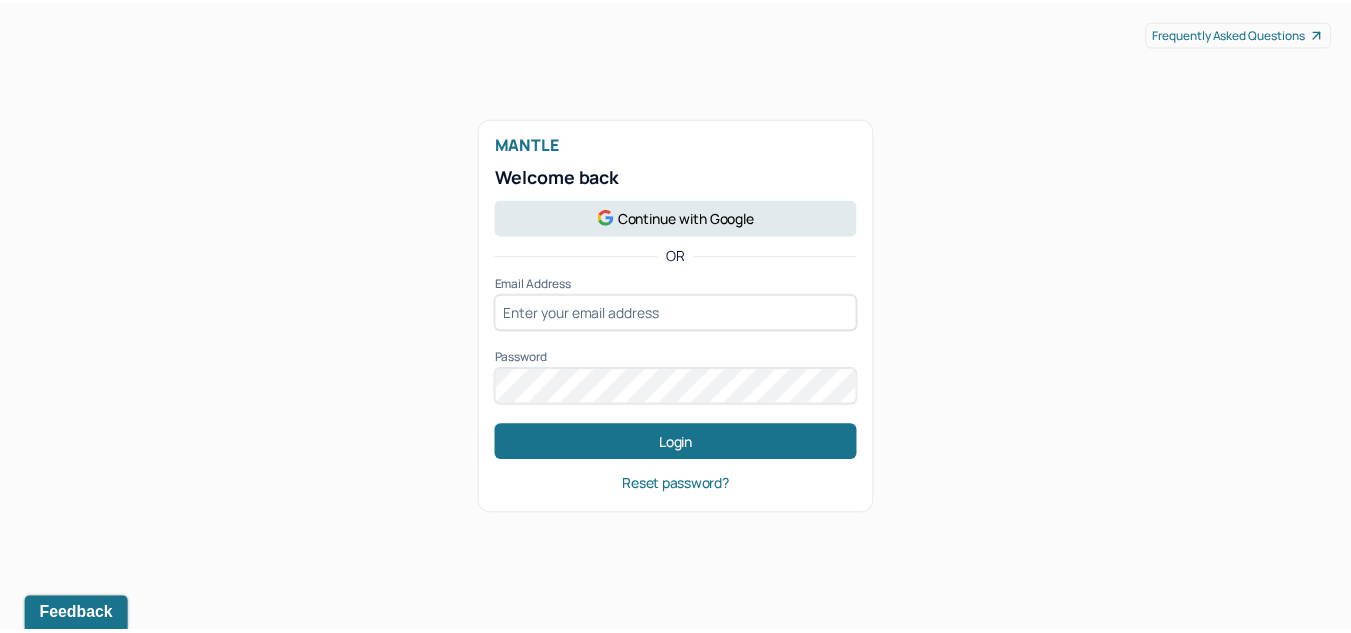 scroll, scrollTop: 0, scrollLeft: 0, axis: both 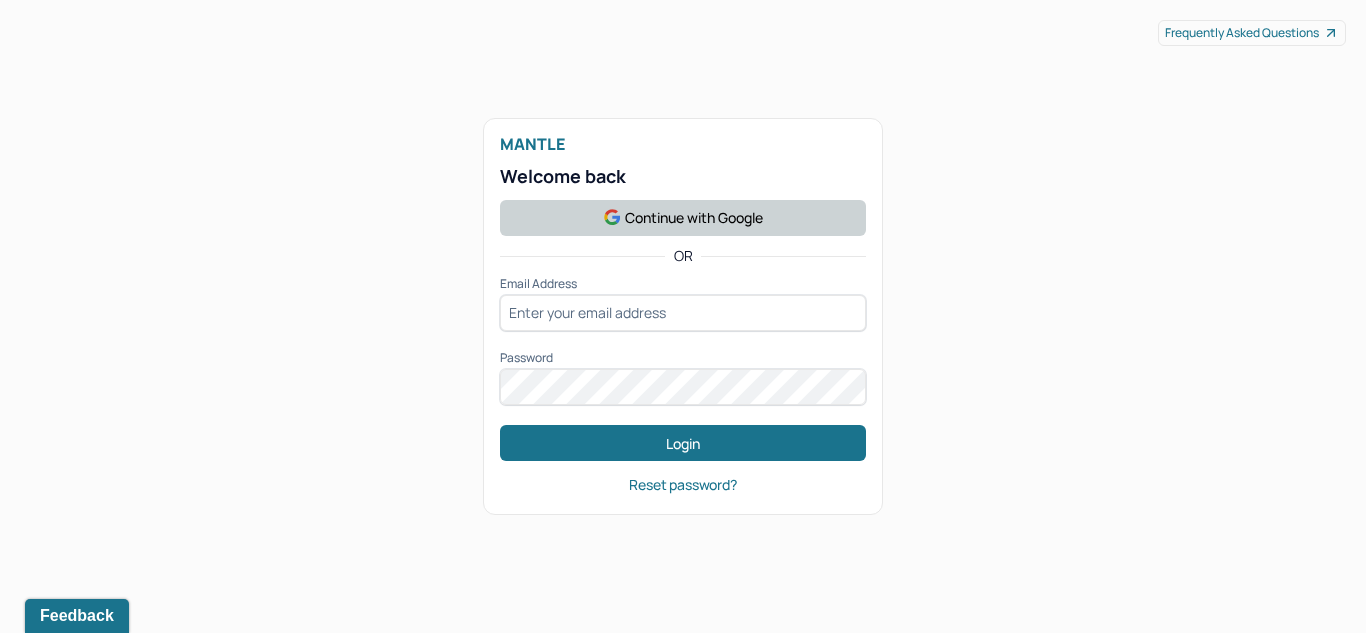 click on "Continue with Google" at bounding box center (683, 218) 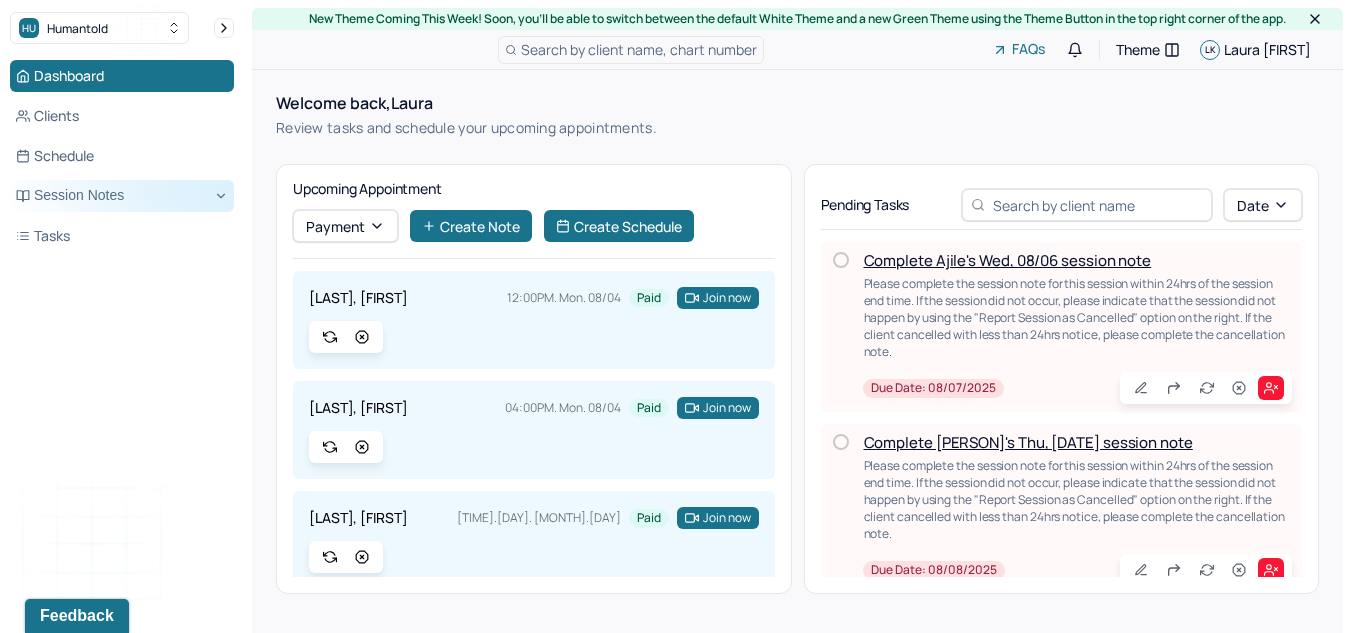 click on "Session Notes" at bounding box center [122, 196] 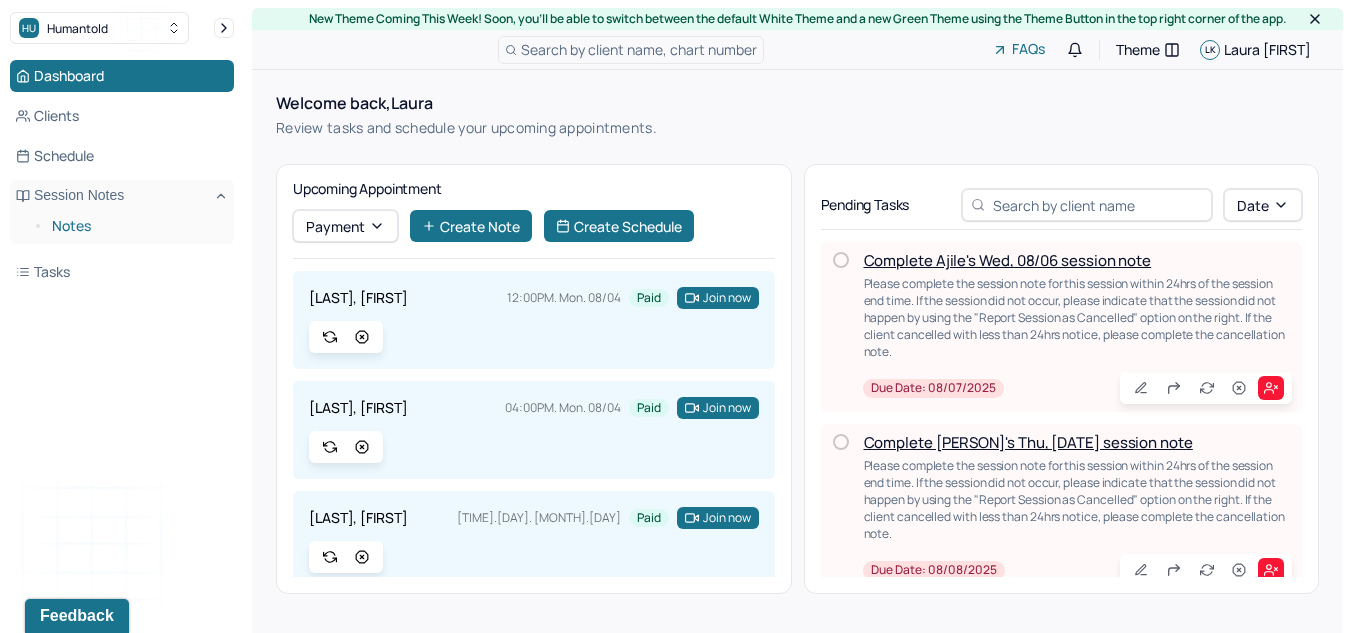 click on "Notes" at bounding box center [135, 226] 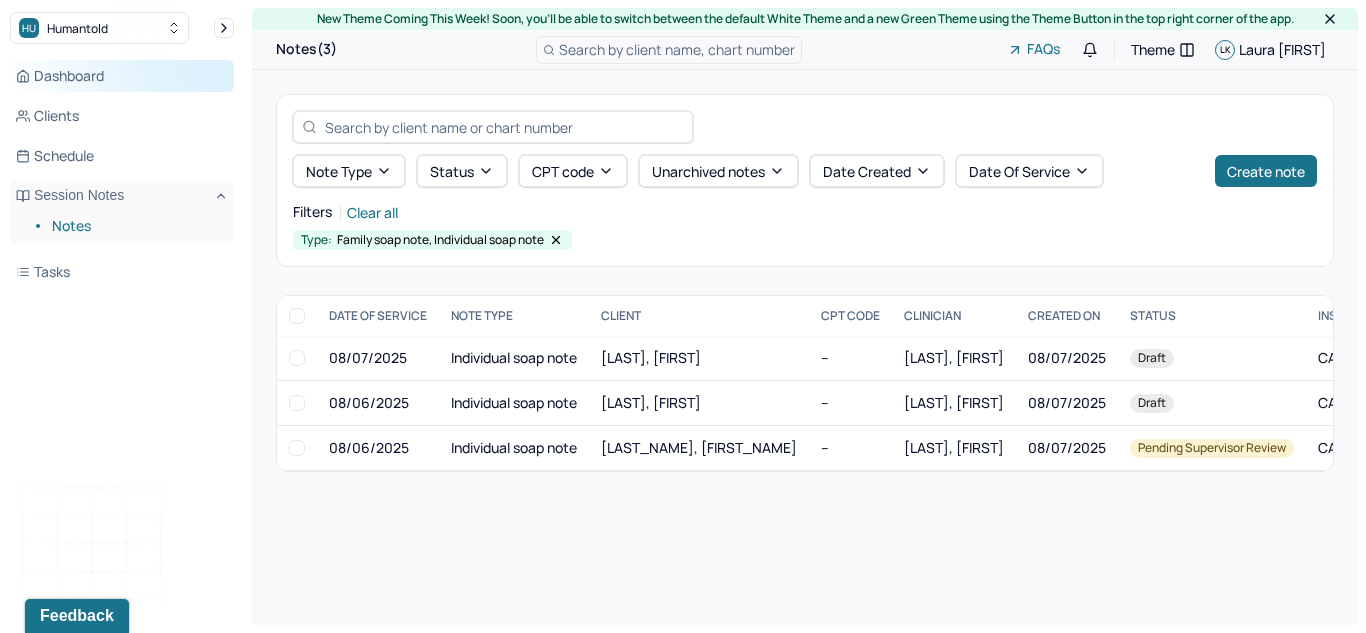 click on "Dashboard" at bounding box center [122, 76] 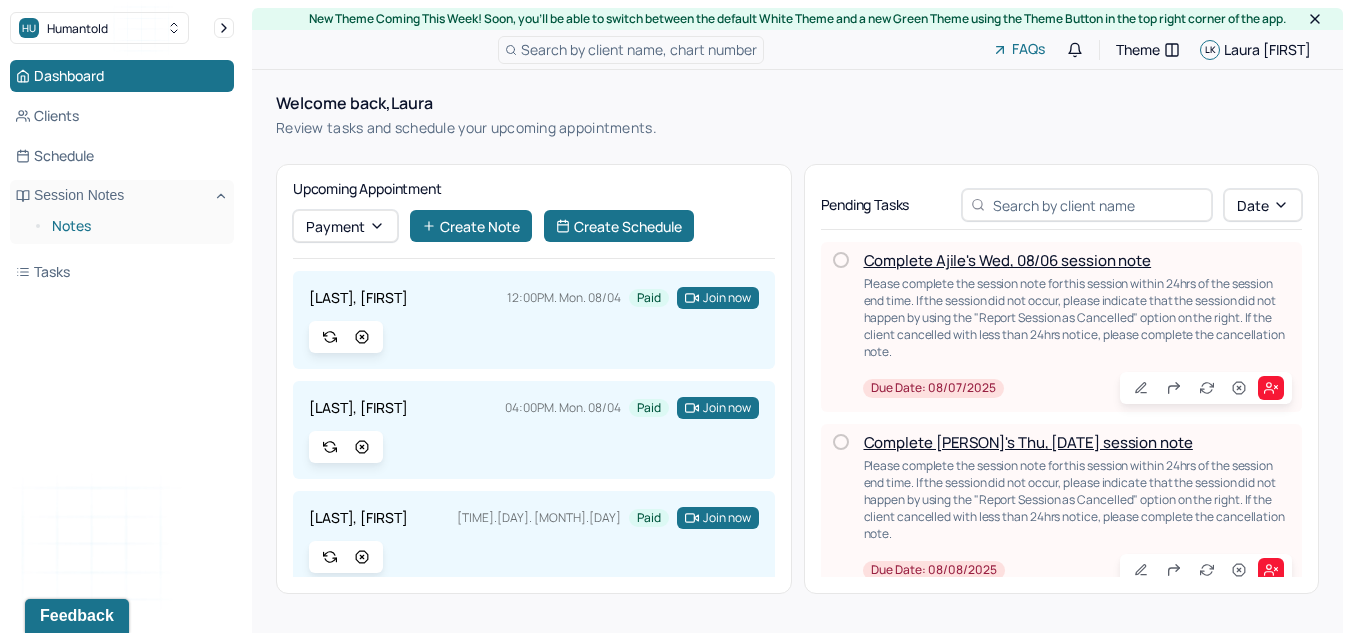 click on "Notes" at bounding box center [135, 226] 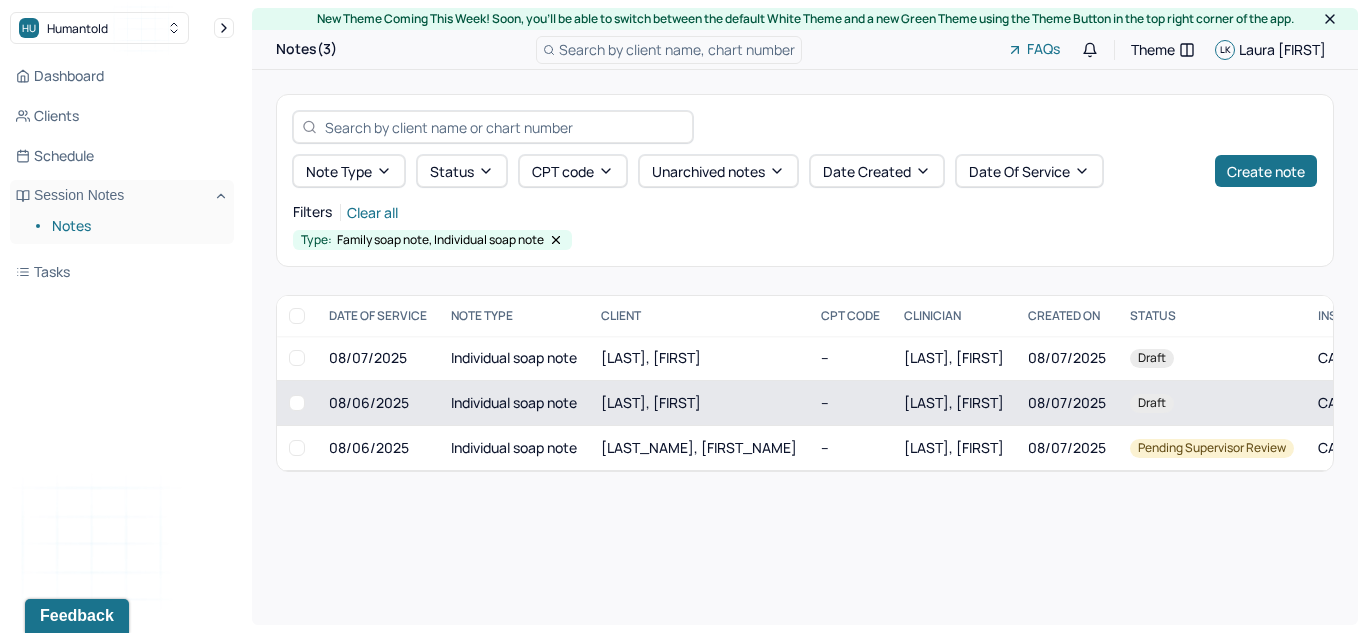 click on "[LAST], [FIRST]" at bounding box center [651, 402] 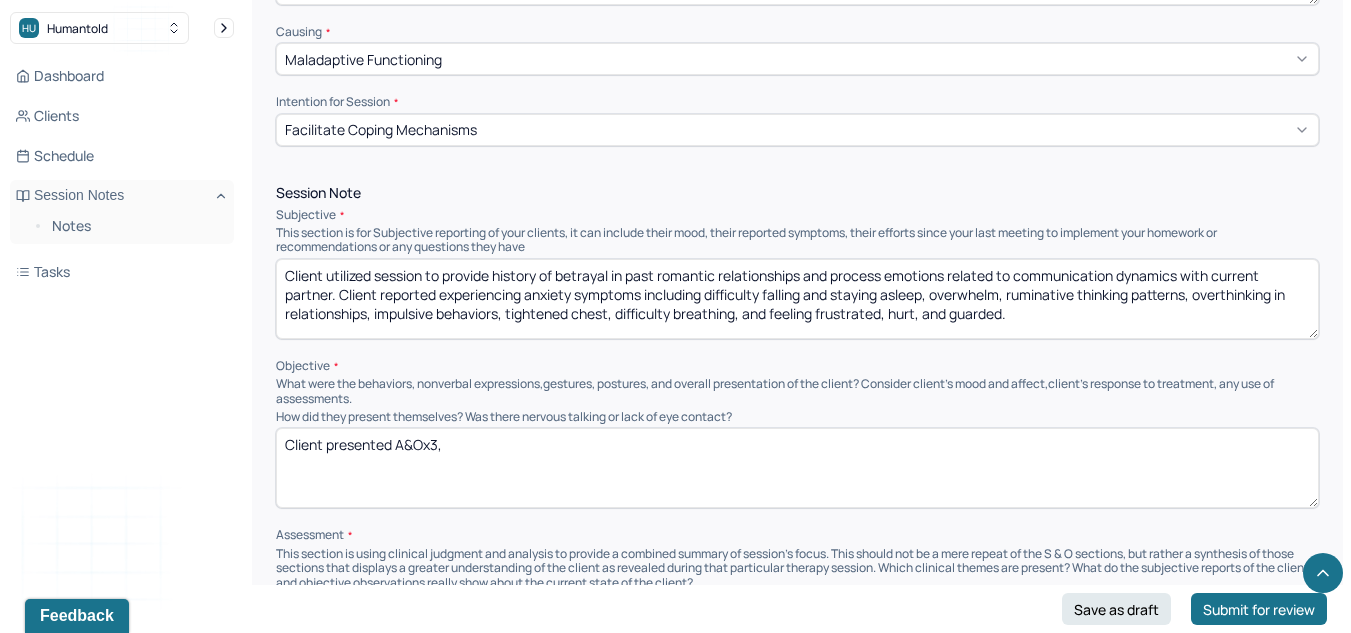 scroll, scrollTop: 1102, scrollLeft: 0, axis: vertical 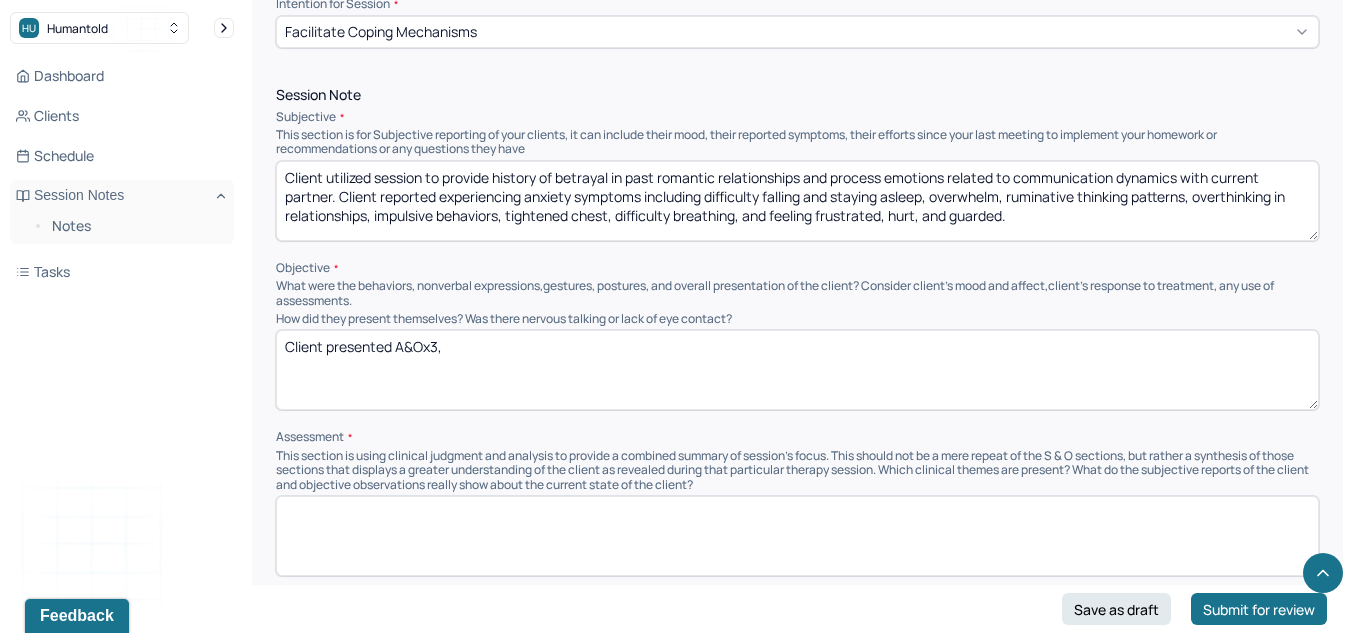 click on "Client presented A&Ox3," at bounding box center [797, 370] 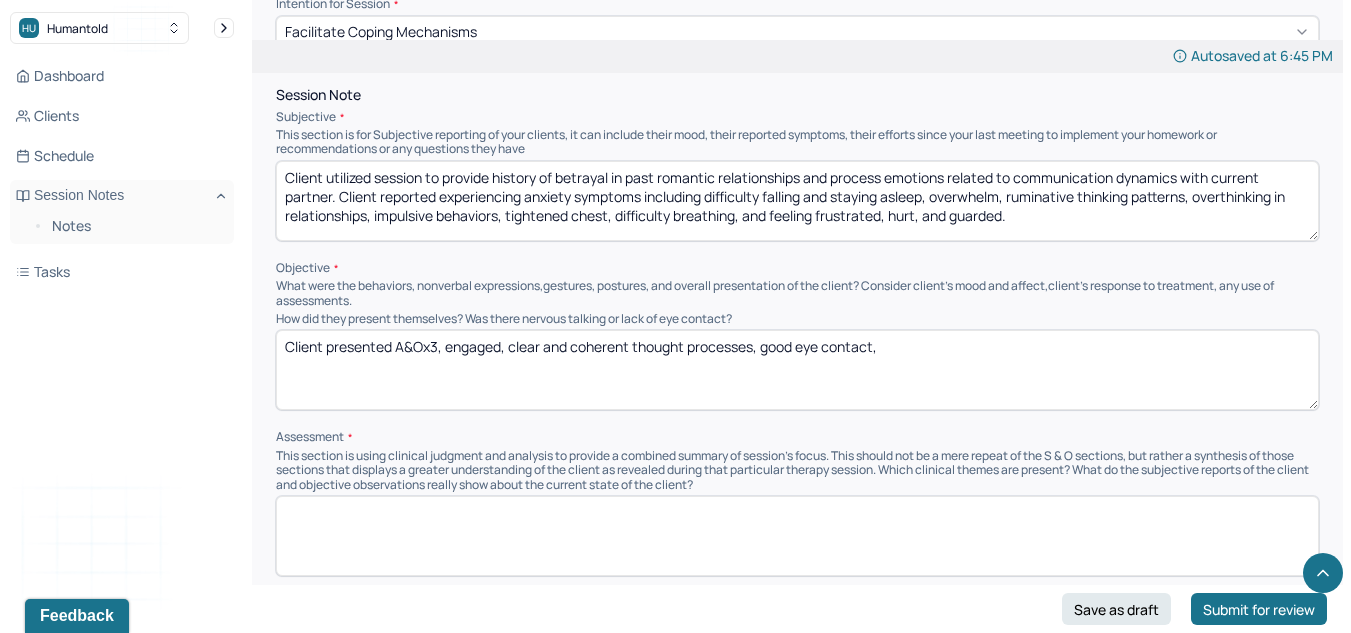 click on "Client presented A&Ox3, engaged, clear and coherent thought processes, good eye contact," at bounding box center (797, 370) 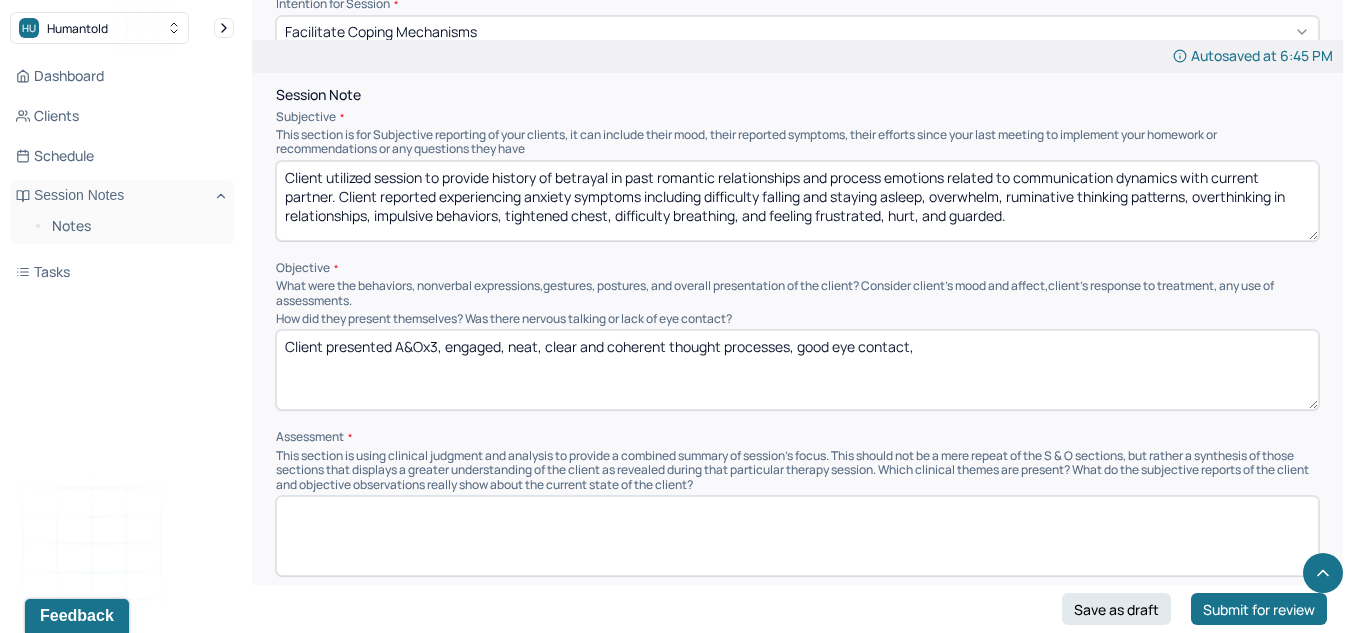 click on "Client presented A&Ox3, engaged, neat, clear and coherent thought processes, good eye contact," at bounding box center (797, 370) 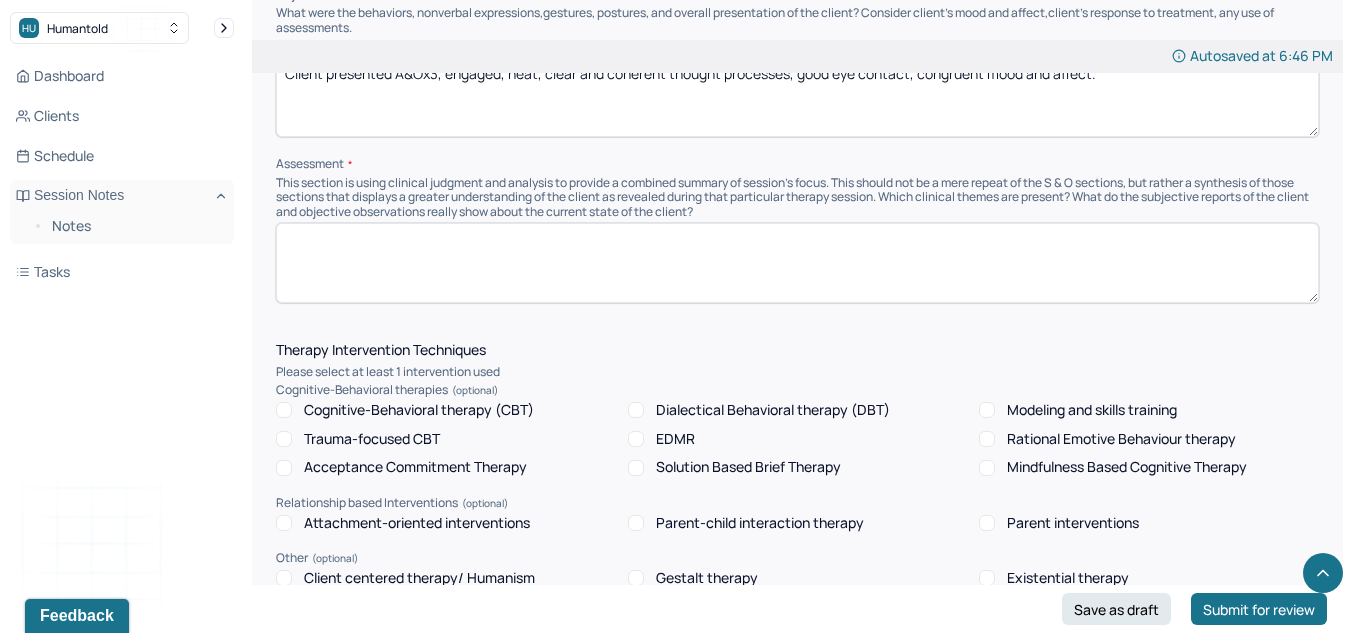 scroll, scrollTop: 1404, scrollLeft: 0, axis: vertical 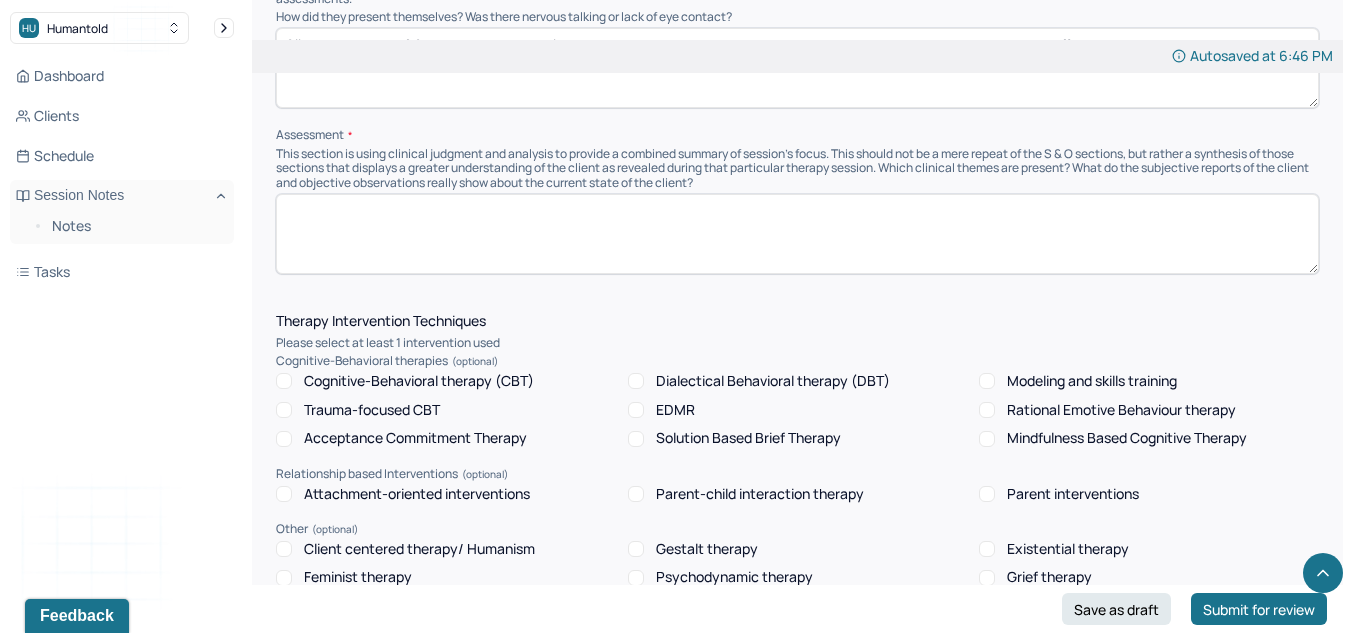 type on "Client presented A&Ox3, engaged, neat, clear and coherent thought processes, good eye contact, congruent mood and affect." 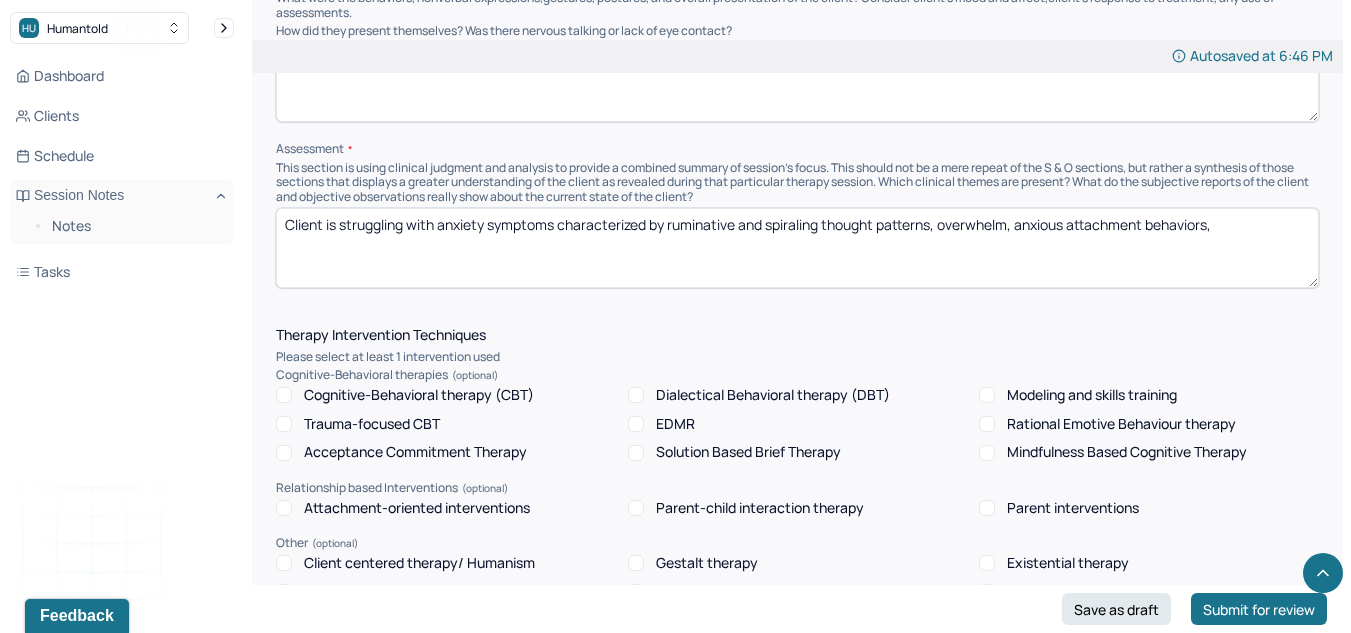 scroll, scrollTop: 1393, scrollLeft: 0, axis: vertical 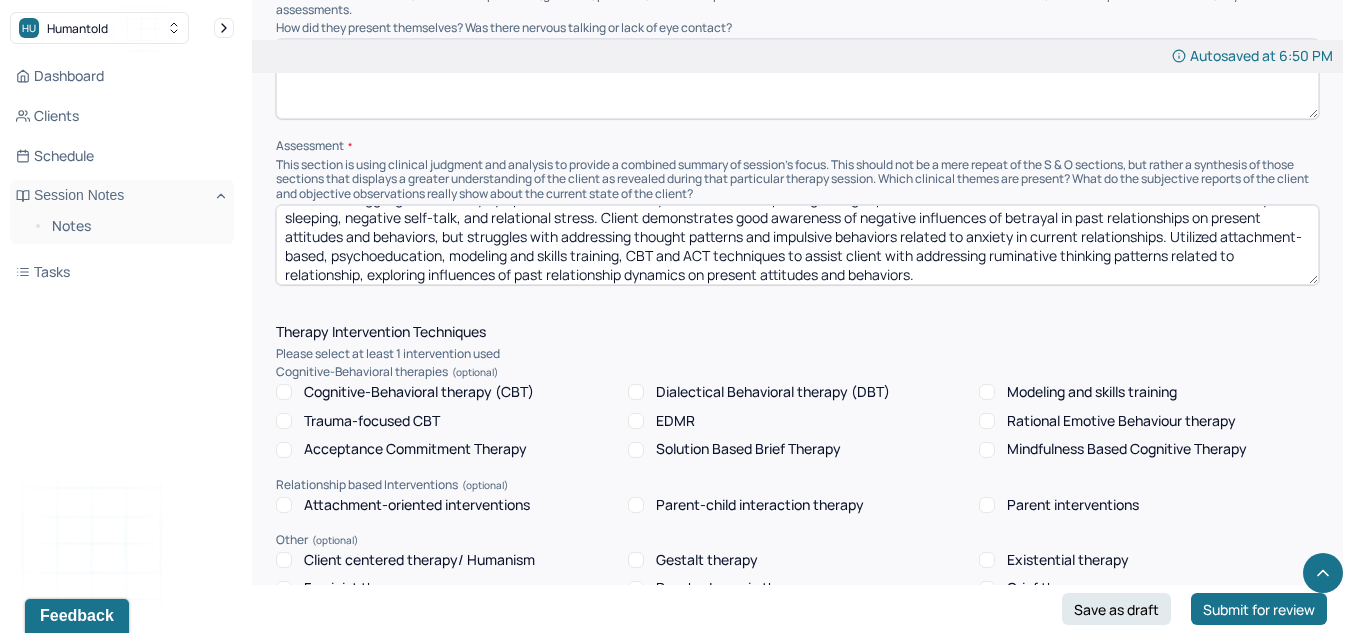 click on "Client is struggling with anxiety symptoms characterized by ruminative and spiraling thought patterns, overwhelm, anxious attachment behaviors, difficulty sleeping, negative self-talk, and relational stress. Client demonstrates good awareness of negative influences of betrayal in past relationships on present attitudes and behaviors, but struggles with addressing thought patterns and impulsive behaviors related to anxiety in current relationships. Utilized attachment-based, psychoeducation, modeling and skills training, CBT and ACT techniques to assist client with addressing ruminative thinking patterns related to relationship, exploring influences of past relationship dynamics on present attitudes and behaviors, and" at bounding box center (797, 245) 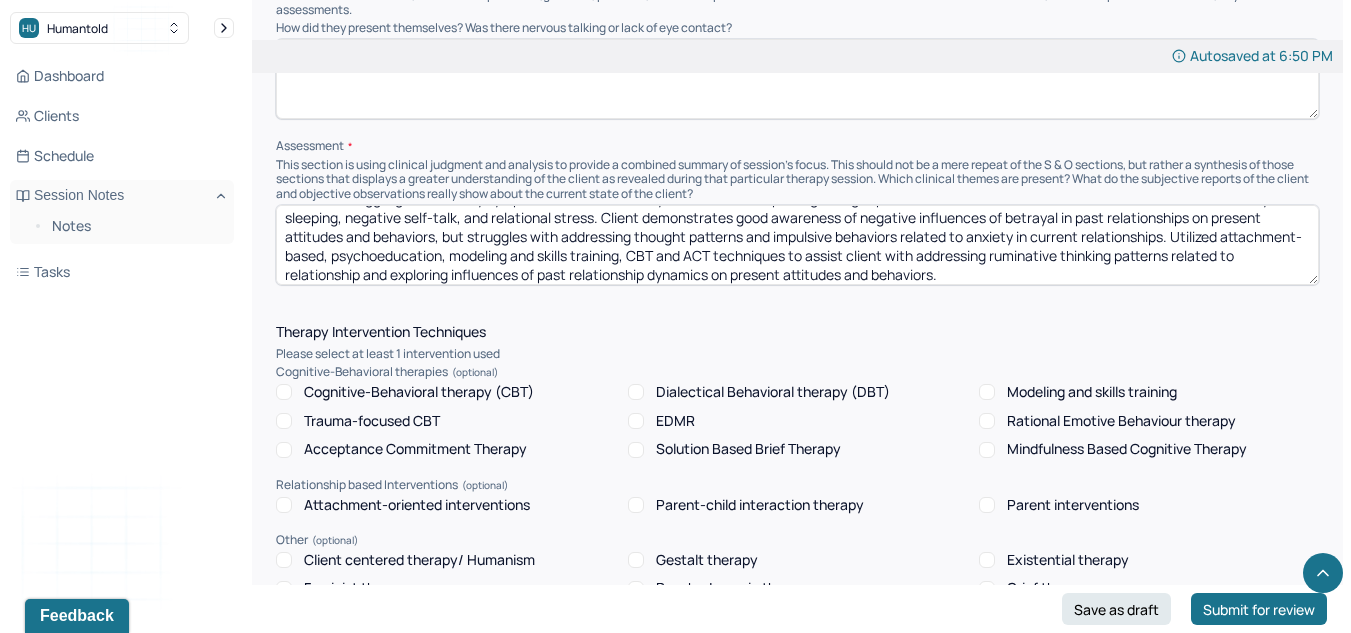 scroll, scrollTop: 29, scrollLeft: 0, axis: vertical 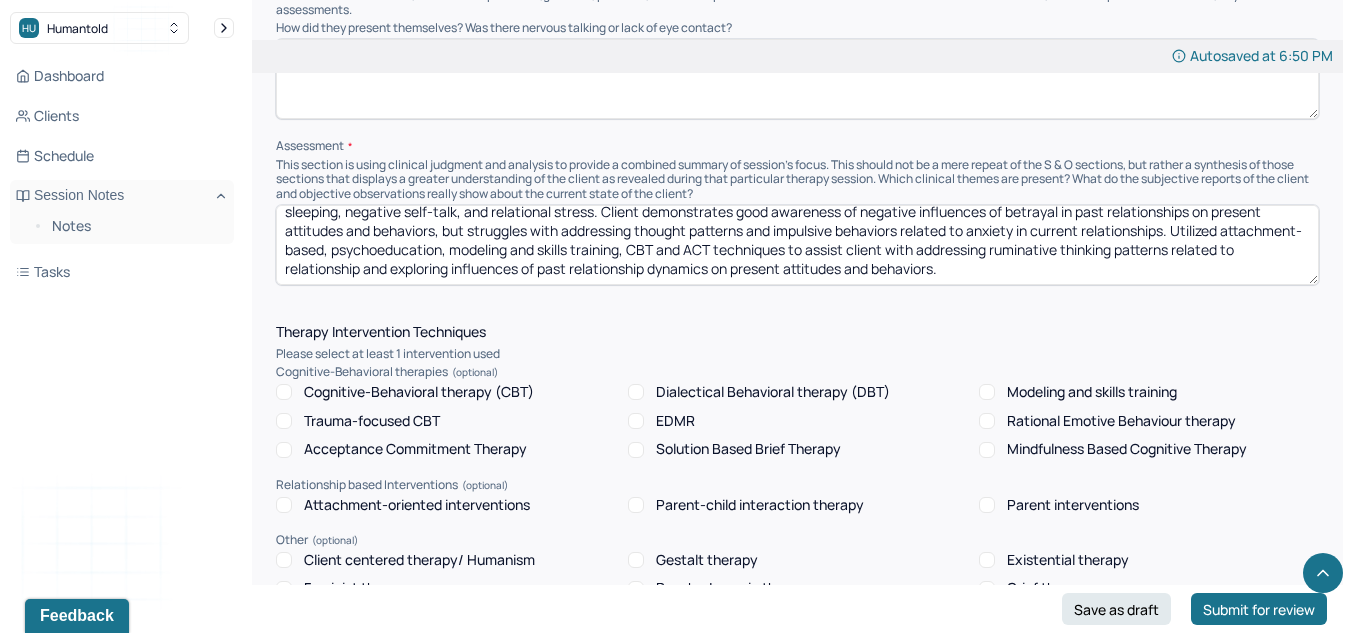type on "Client is struggling with anxiety symptoms characterized by ruminative and spiraling thought patterns, overwhelm, anxious attachment behaviors, difficulty sleeping, negative self-talk, and relational stress. Client demonstrates good awareness of negative influences of betrayal in past relationships on present attitudes and behaviors, but struggles with addressing thought patterns and impulsive behaviors related to anxiety in current relationships. Utilized attachment-based, psychoeducation, modeling and skills training, CBT and ACT techniques to assist client with addressing ruminative thinking patterns related to relationship and exploring influences of past relationship dynamics on present attitudes and behaviors." 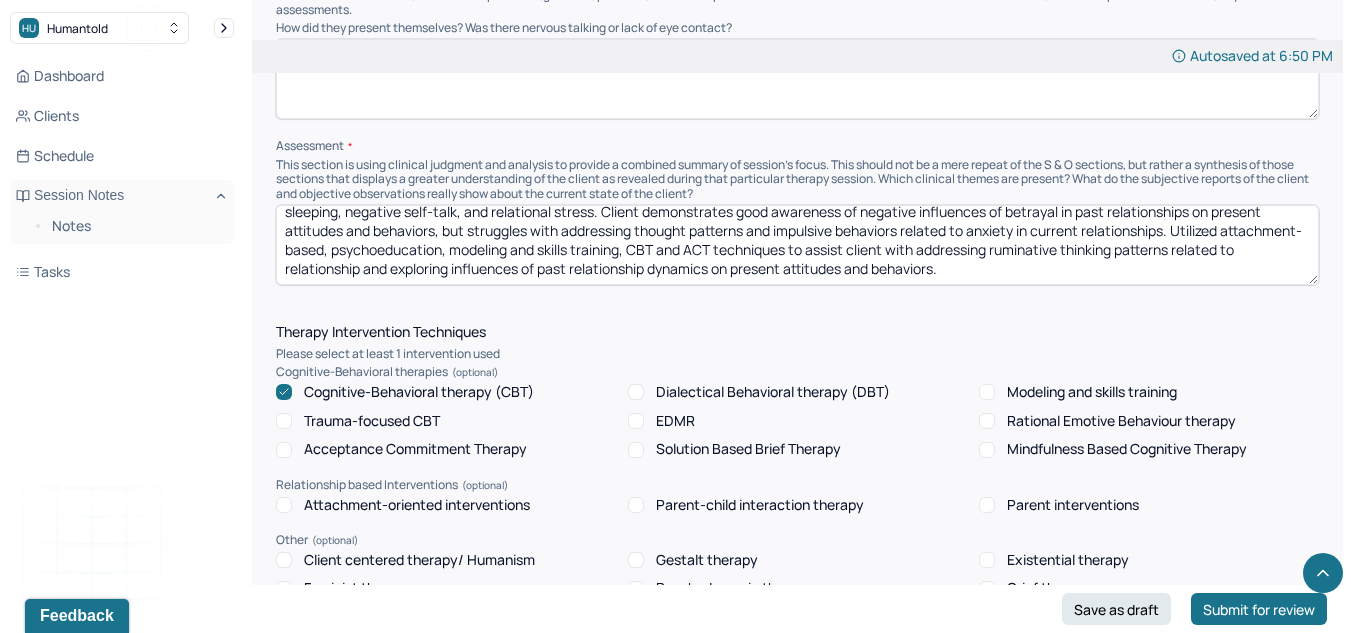 click on "Acceptance Commitment Therapy" at bounding box center (284, 450) 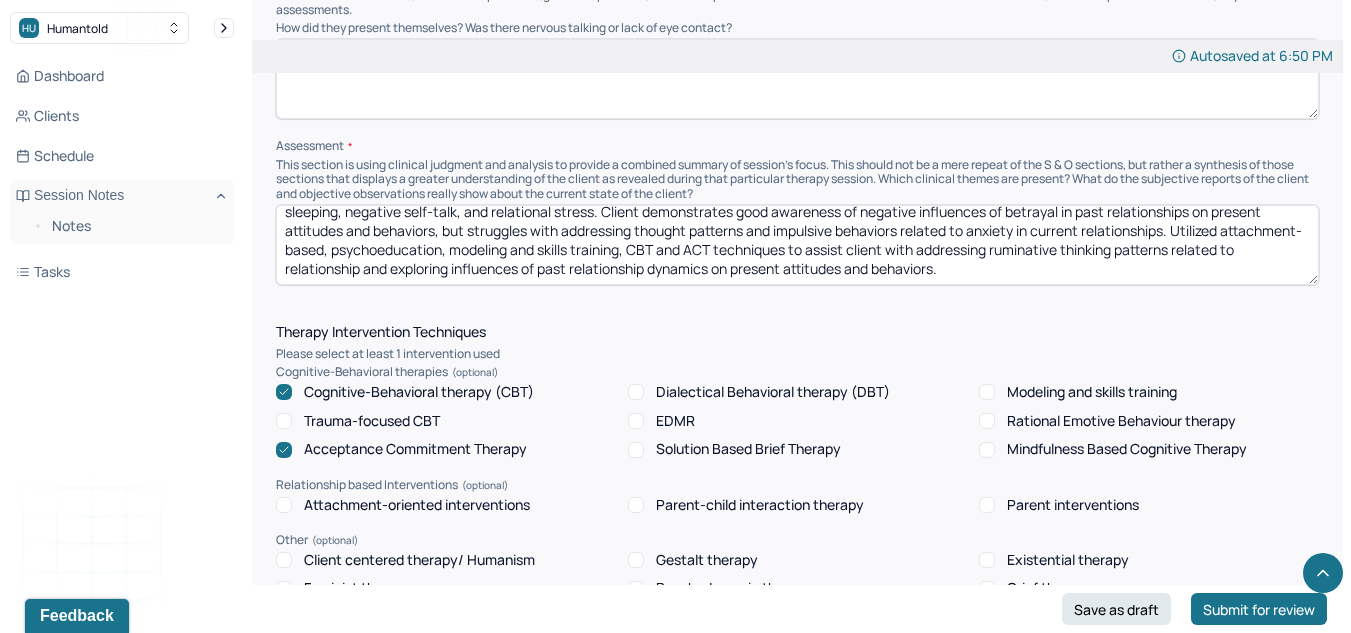 click on "Attachment-oriented interventions" at bounding box center (284, 505) 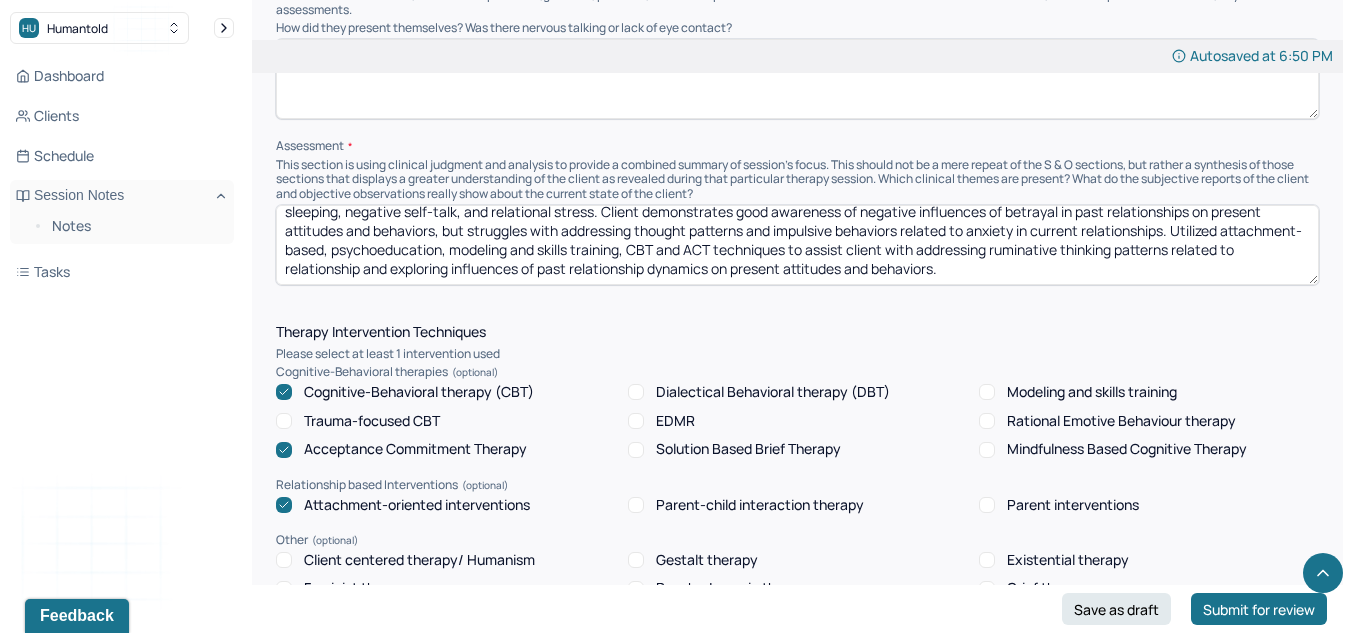 scroll, scrollTop: 1543, scrollLeft: 0, axis: vertical 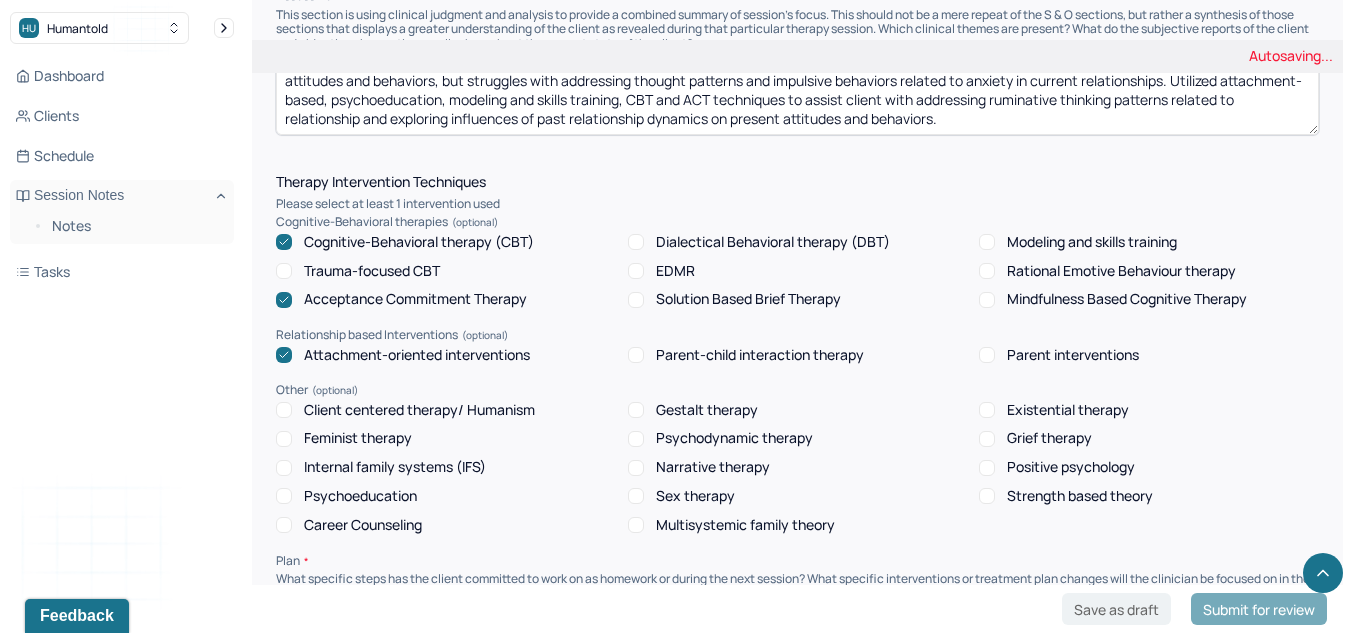 click on "Client centered therapy/ Humanism" at bounding box center [284, 410] 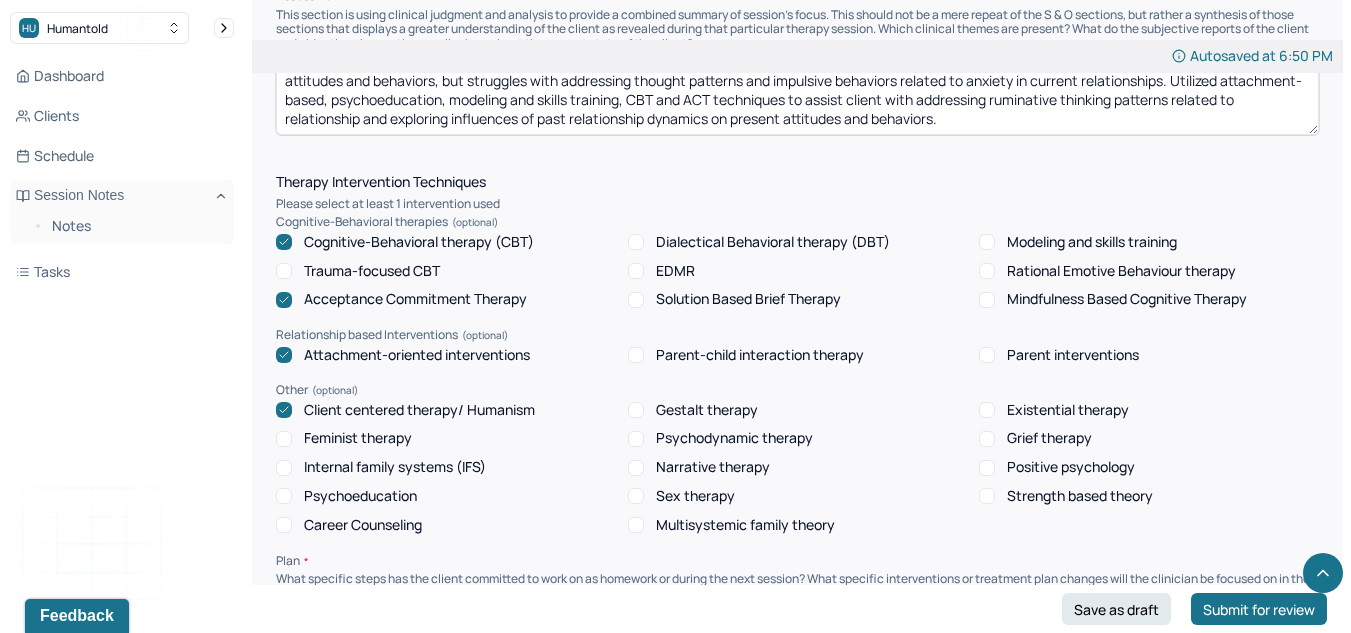 click on "Internal family systems (IFS)" at bounding box center (284, 468) 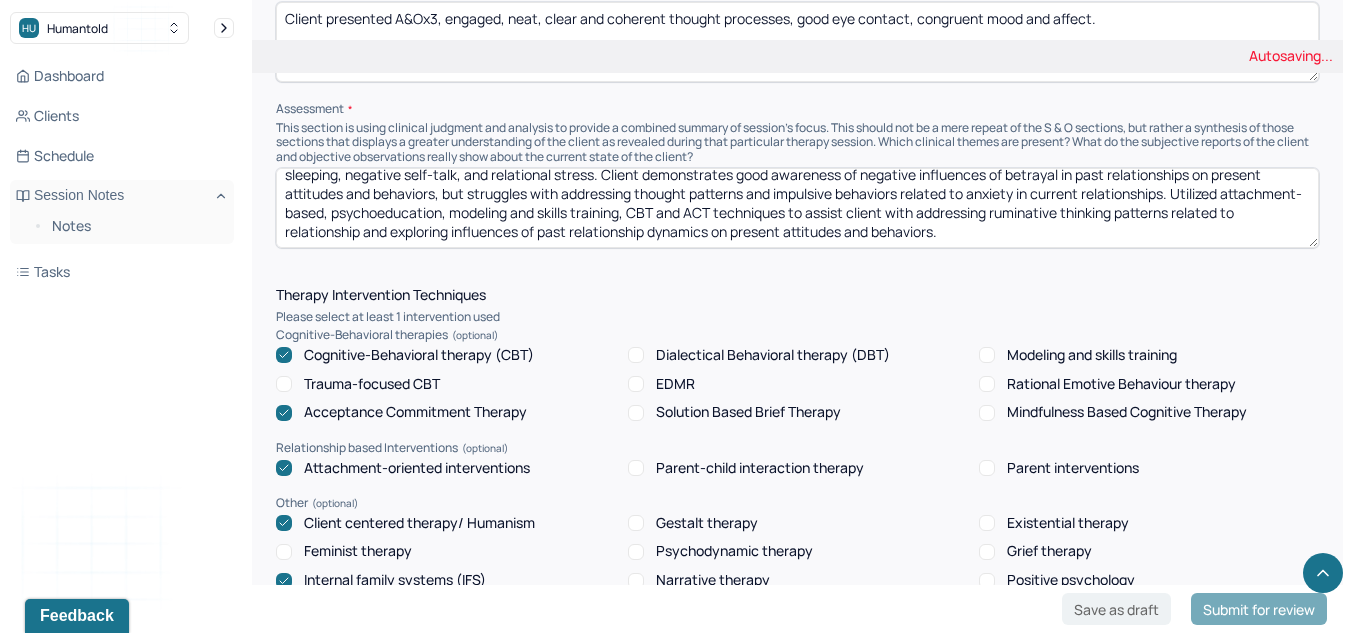 scroll, scrollTop: 1424, scrollLeft: 0, axis: vertical 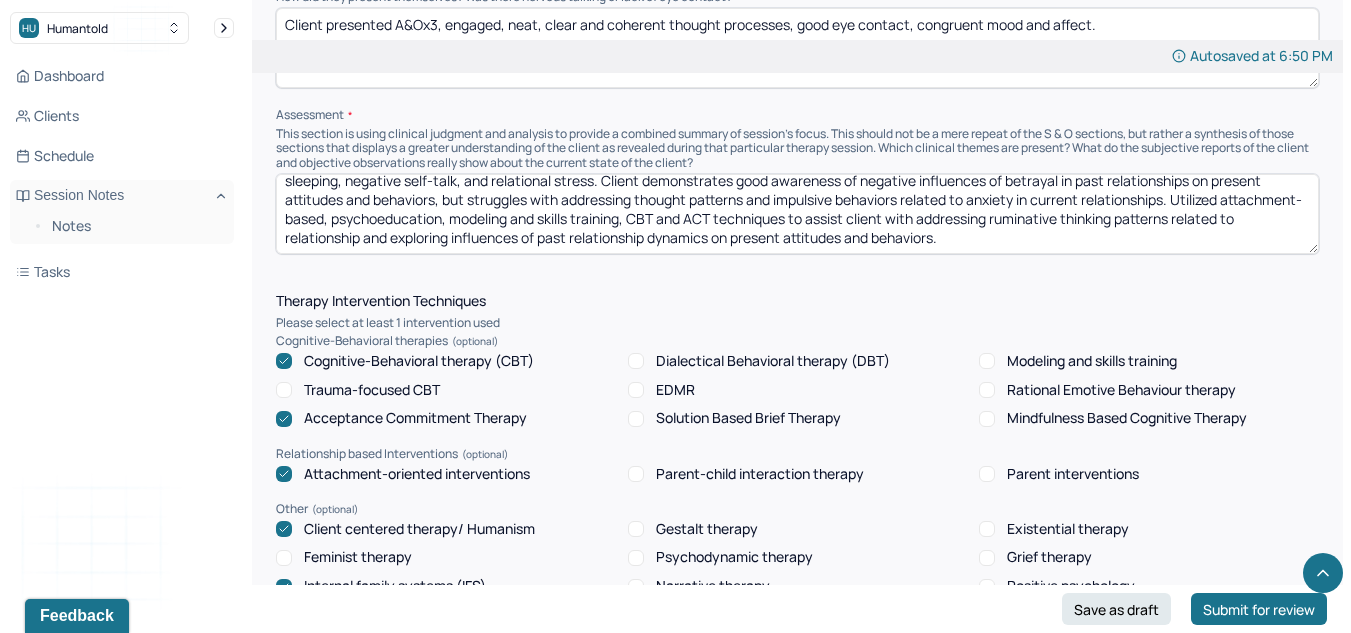click on "Client is struggling with anxiety symptoms characterized by ruminative and spiraling thought patterns, overwhelm, anxious attachment behaviors, difficulty sleeping, negative self-talk, and relational stress. Client demonstrates good awareness of negative influences of betrayal in past relationships on present attitudes and behaviors, but struggles with addressing thought patterns and impulsive behaviors related to anxiety in current relationships. Utilized attachment-based, psychoeducation, modeling and skills training, CBT and ACT techniques to assist client with addressing ruminative thinking patterns related to relationship and exploring influences of past relationship dynamics on present attitudes and behaviors." at bounding box center (797, 214) 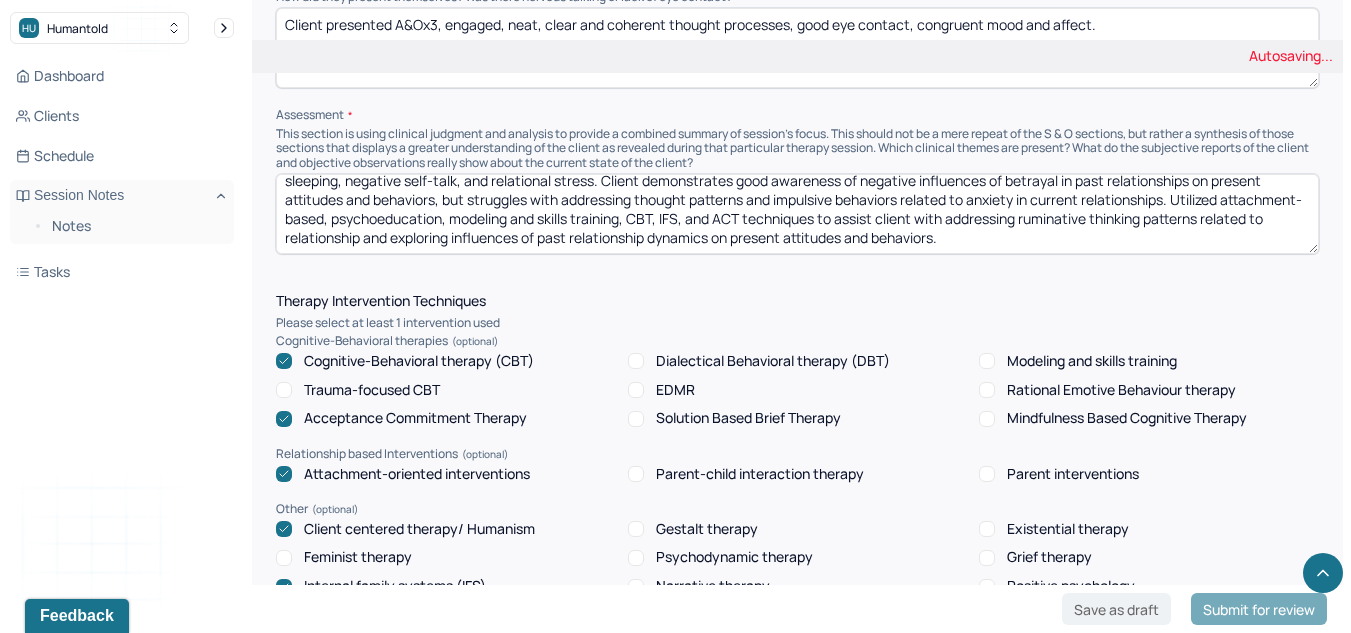 scroll, scrollTop: 1594, scrollLeft: 0, axis: vertical 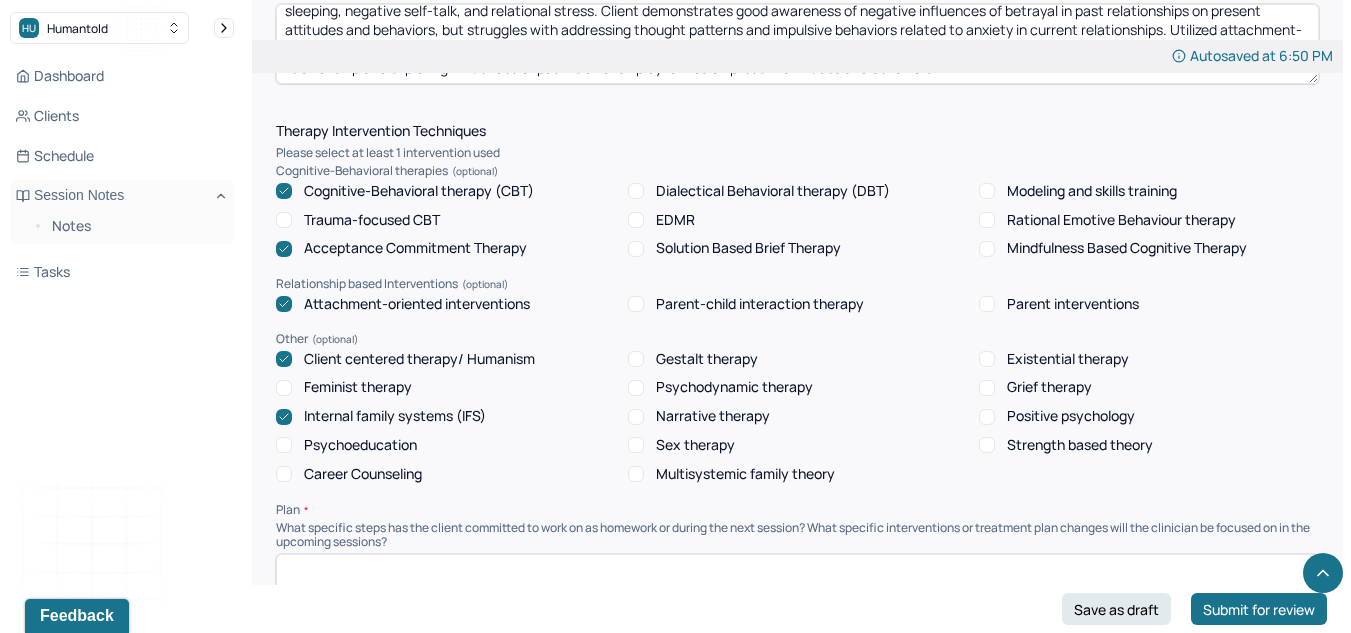 type on "Client is struggling with anxiety symptoms characterized by ruminative and spiraling thought patterns, overwhelm, anxious attachment behaviors, difficulty sleeping, negative self-talk, and relational stress. Client demonstrates good awareness of negative influences of betrayal in past relationships on present attitudes and behaviors, but struggles with addressing thought patterns and impulsive behaviors related to anxiety in current relationships. Utilized attachment-based, psychoeducation, modeling and skills training, CBT, IFS, and ACT techniques to assist client with addressing ruminative thinking patterns related to relationship and exploring influences of past relationship dynamics on present attitudes and behaviors." 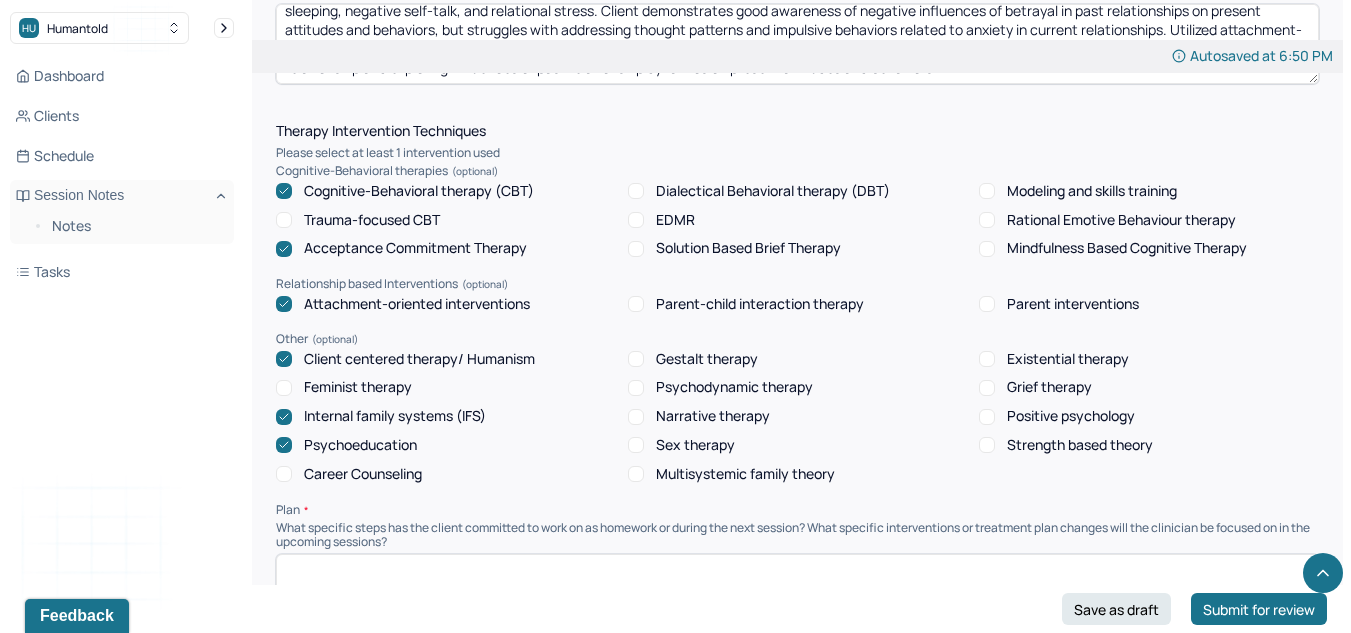 scroll, scrollTop: 1876, scrollLeft: 0, axis: vertical 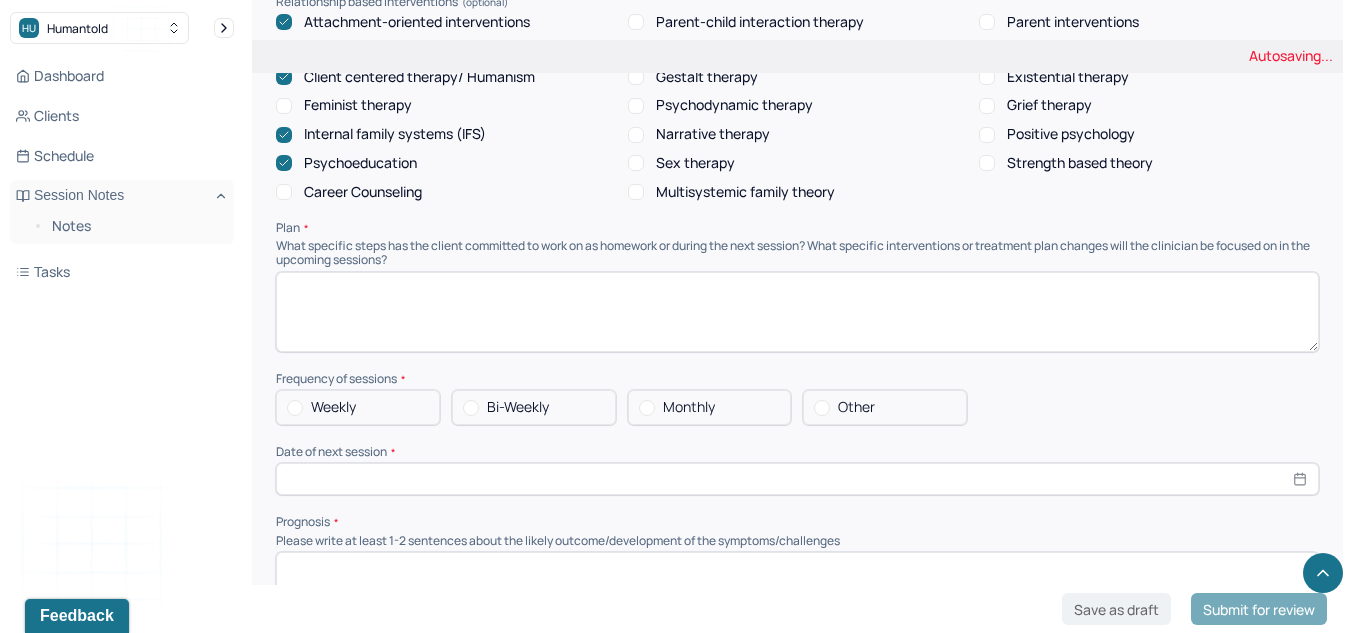 click at bounding box center [797, 312] 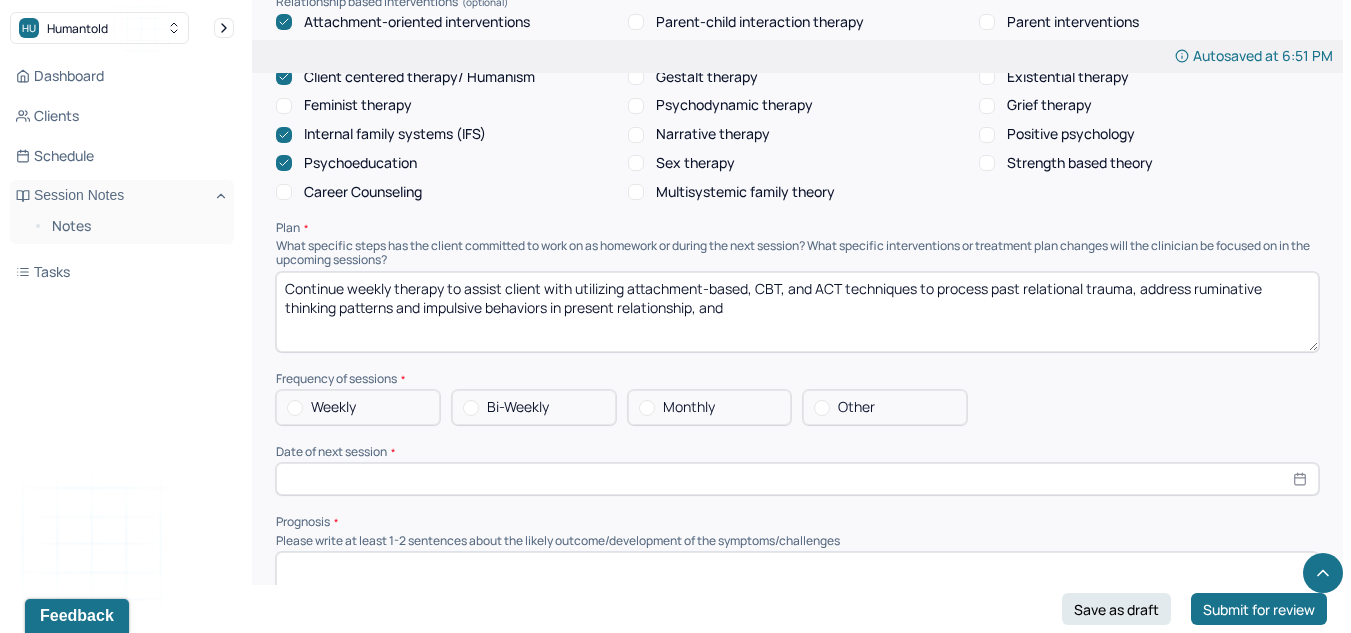 click on "Continue weekly therapy to assist client with utilizing attachment-based, CBT, and ACT techniques to process past relational trauma, address ruminative thinking patterns and impulsive behaviors in present relationship, and" at bounding box center [797, 312] 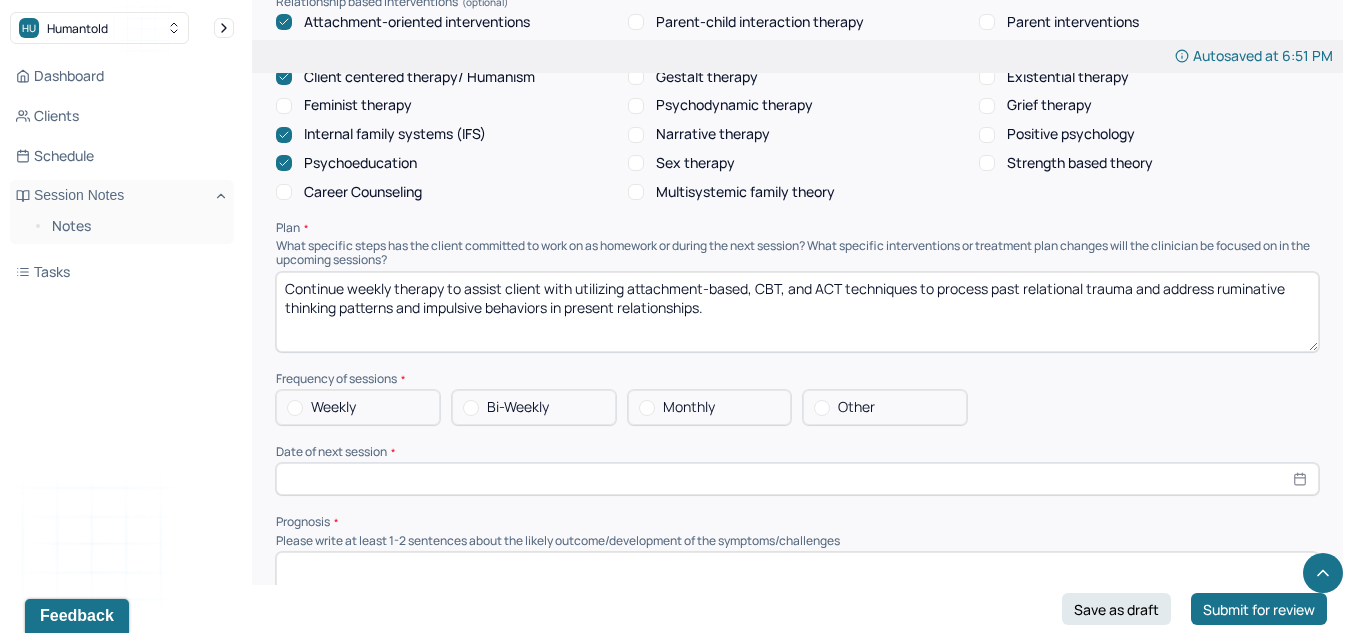 type on "Continue weekly therapy to assist client with utilizing attachment-based, CBT, and ACT techniques to process past relational trauma and address ruminative thinking patterns and impulsive behaviors in present relationships." 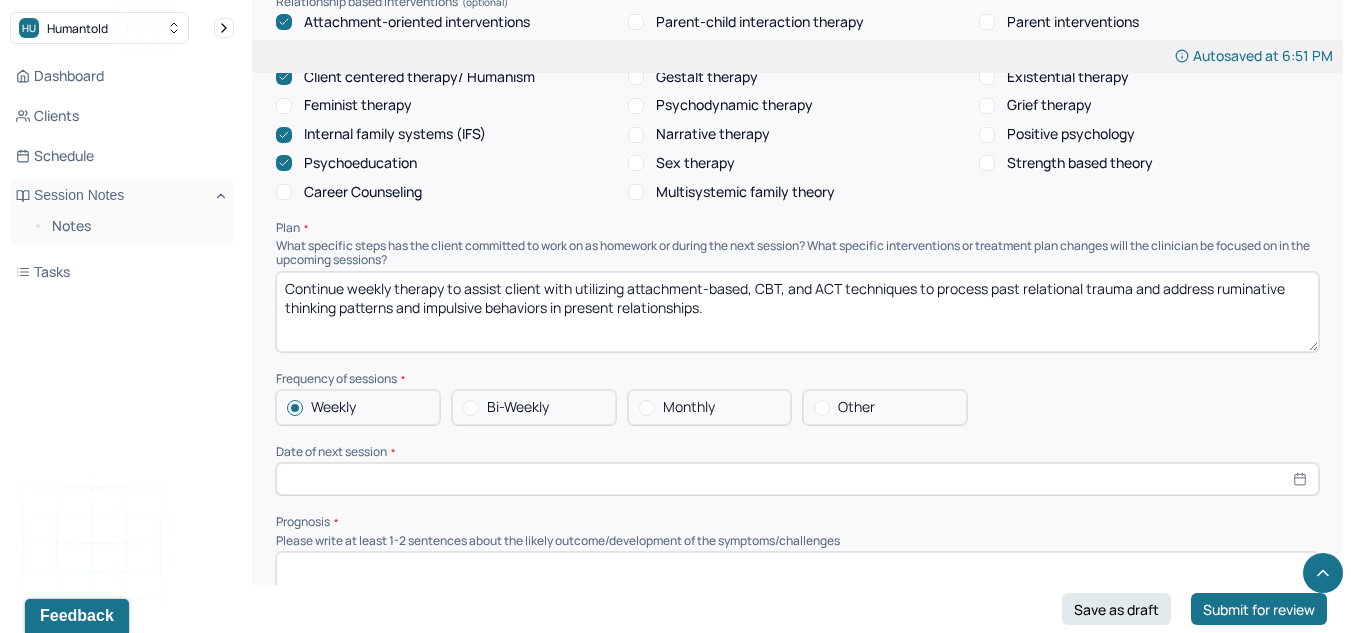 scroll, scrollTop: 1965, scrollLeft: 0, axis: vertical 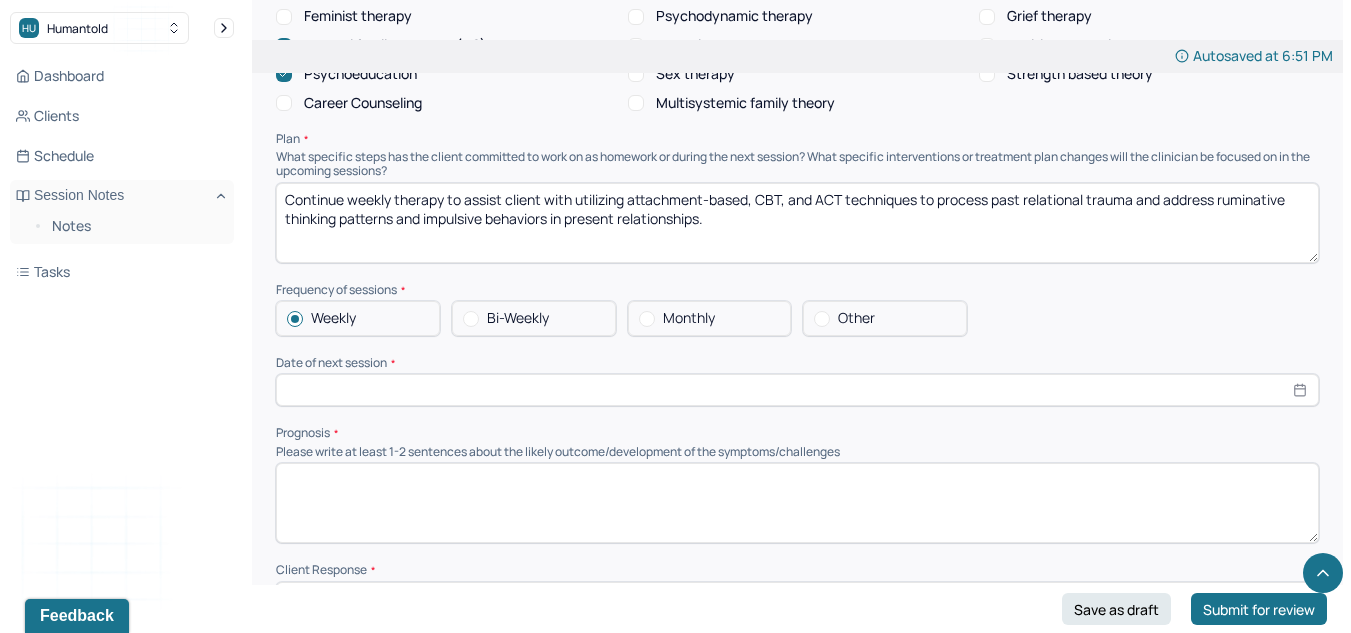 click at bounding box center (797, 390) 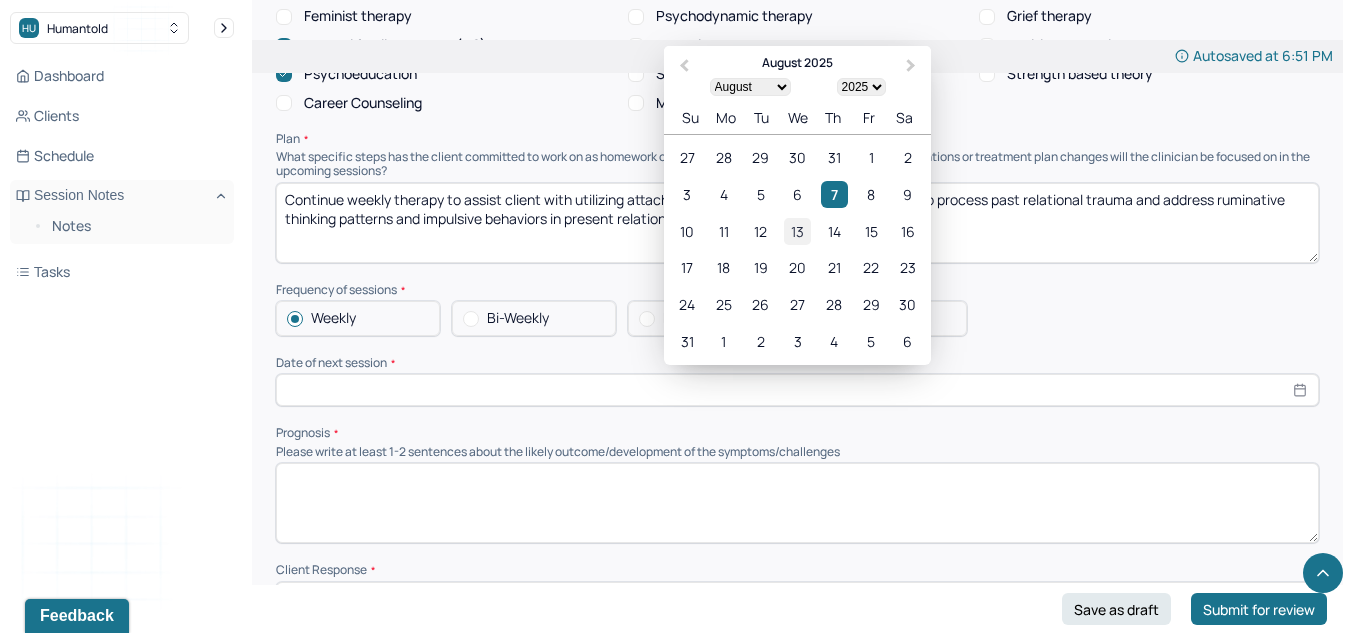 click on "13" at bounding box center (797, 231) 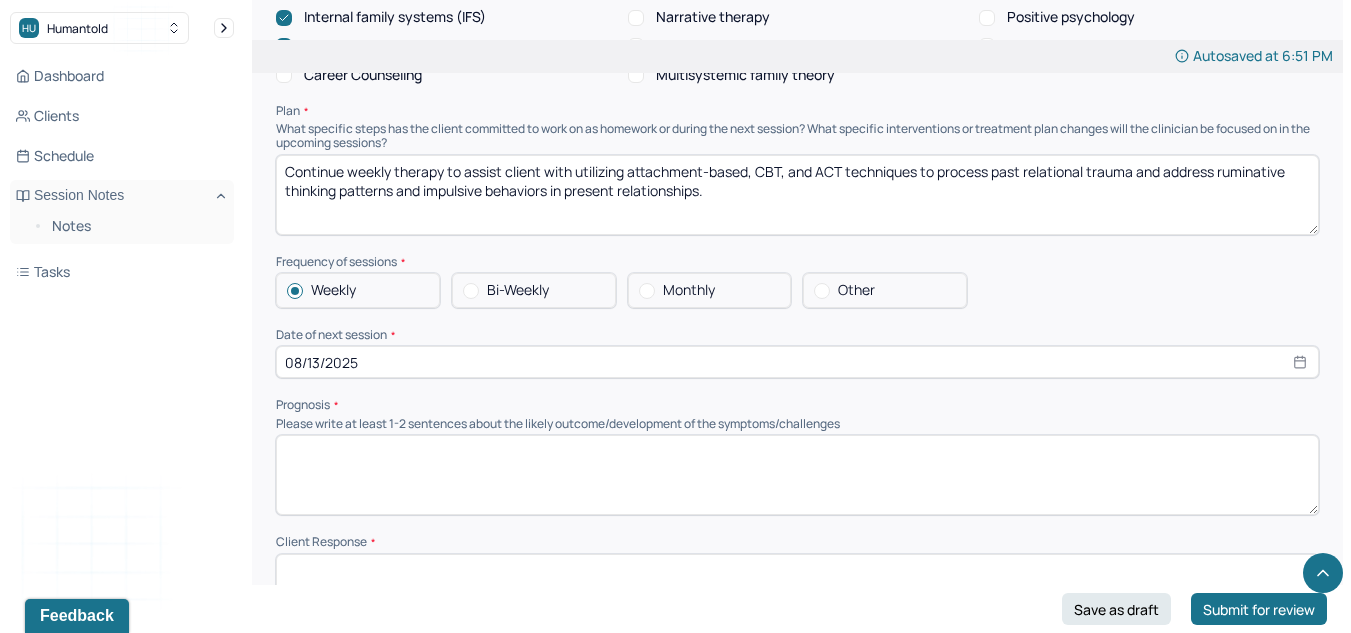 scroll, scrollTop: 2094, scrollLeft: 0, axis: vertical 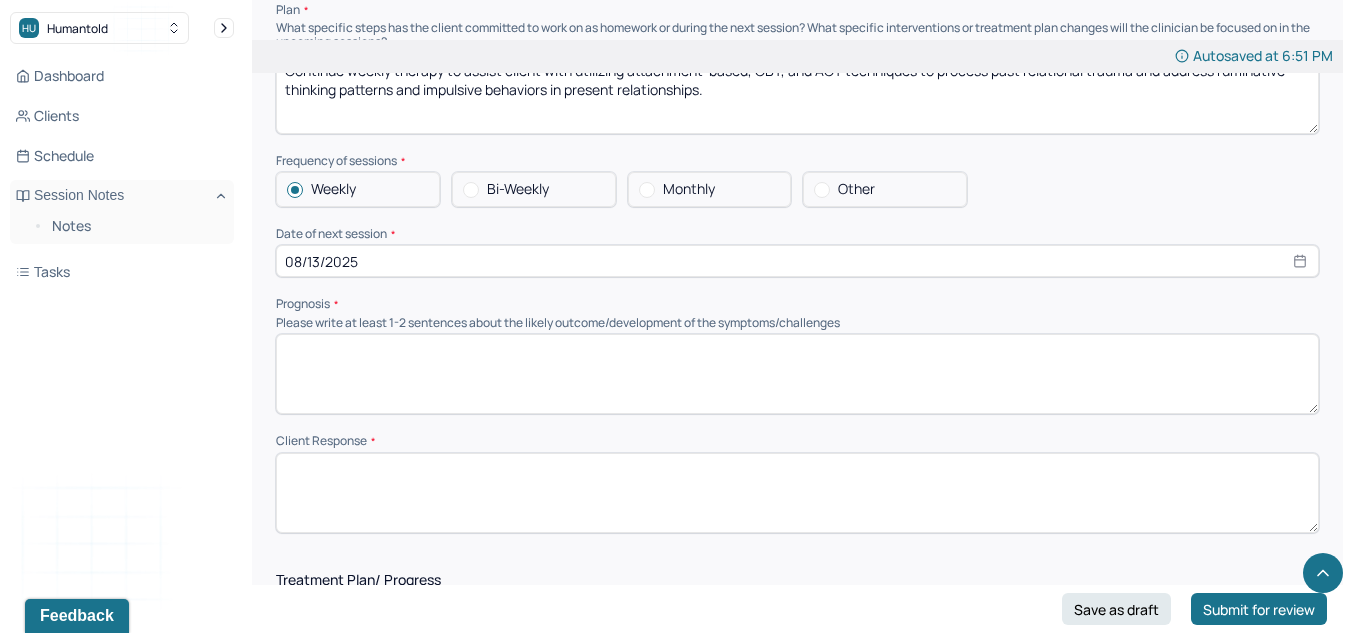 click at bounding box center [797, 374] 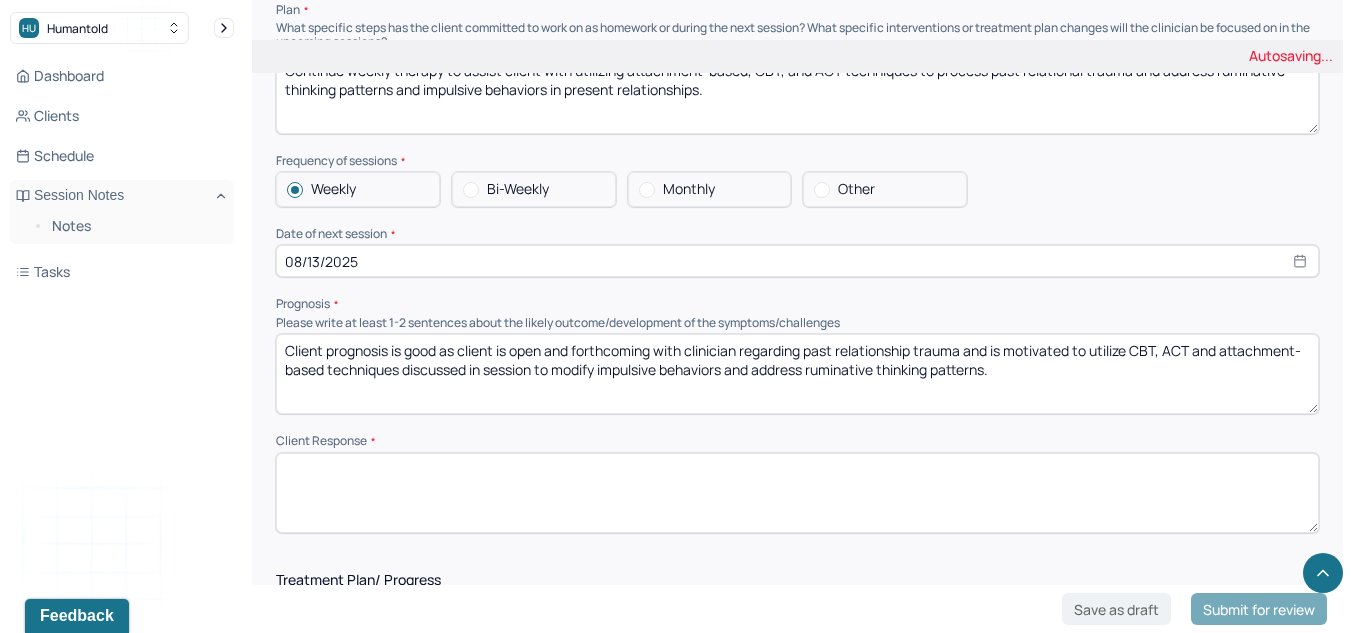 type on "Client prognosis is good as client is open and forthcoming with clinician regarding past relationship trauma and is motivated to utilize CBT, ACT and attachment-based techniques discussed in session to modify impulsive behaviors and address ruminative thinking patterns." 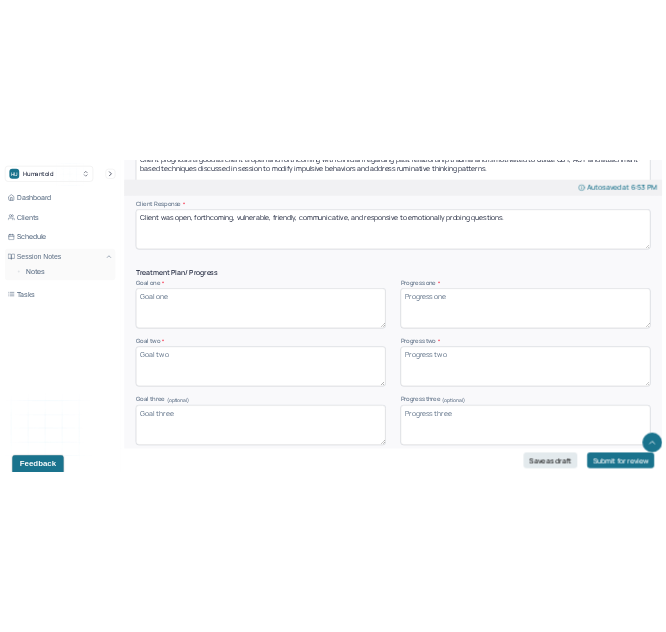 scroll, scrollTop: 2482, scrollLeft: 0, axis: vertical 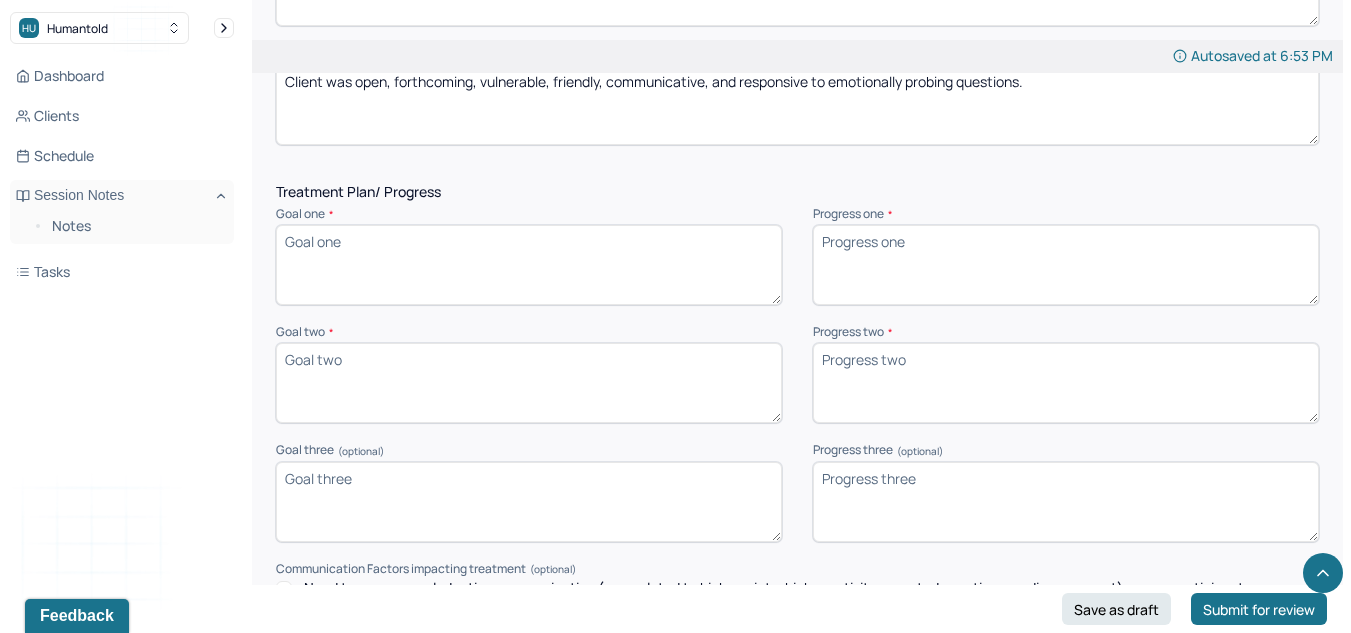 type on "Client was open, forthcoming, vulnerable, friendly, communicative, and responsive to emotionally probing questions." 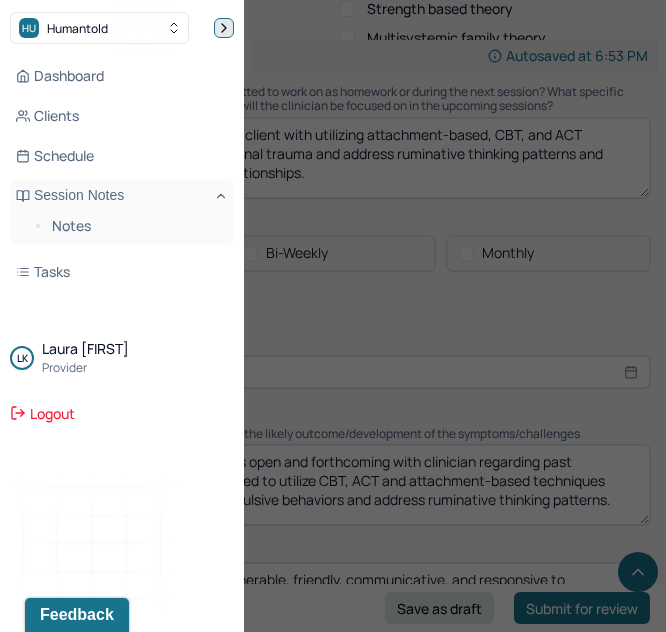 click 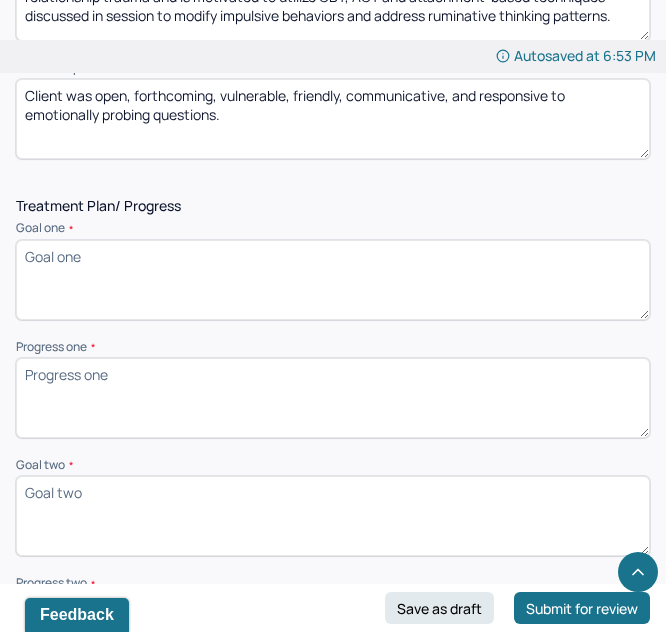 scroll, scrollTop: 2964, scrollLeft: 0, axis: vertical 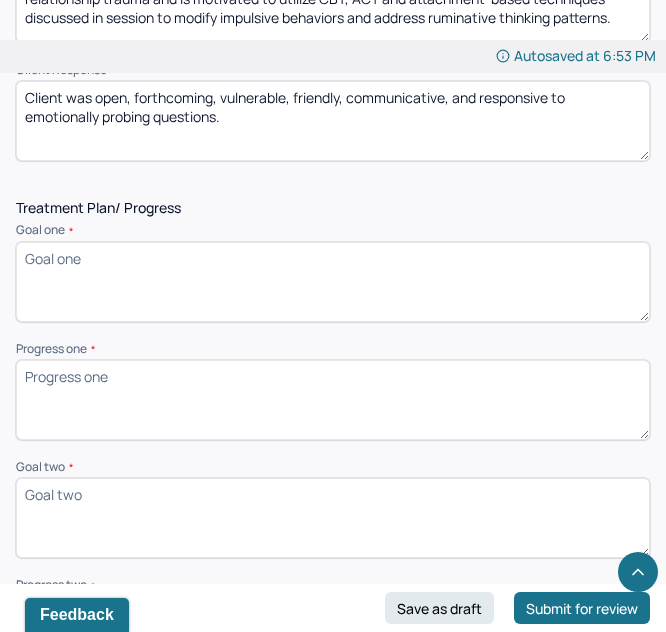 click on "Goal one *" at bounding box center [333, 282] 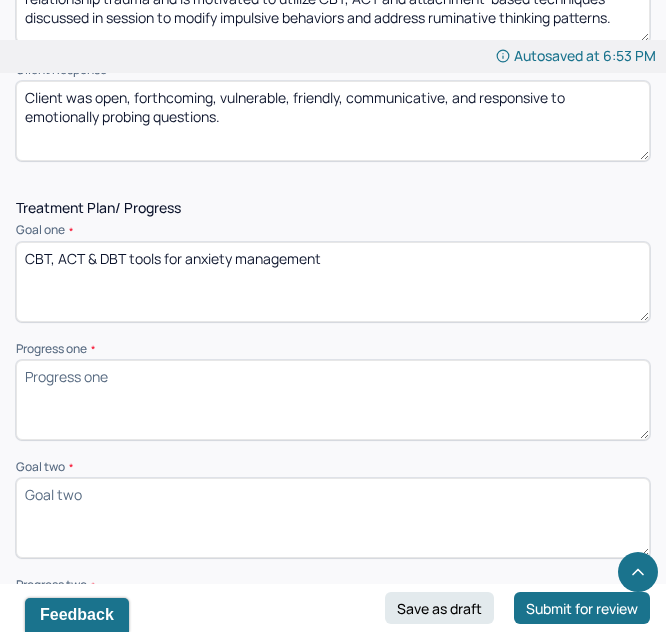 type on "CBT, ACT & DBT tools for anxiety management" 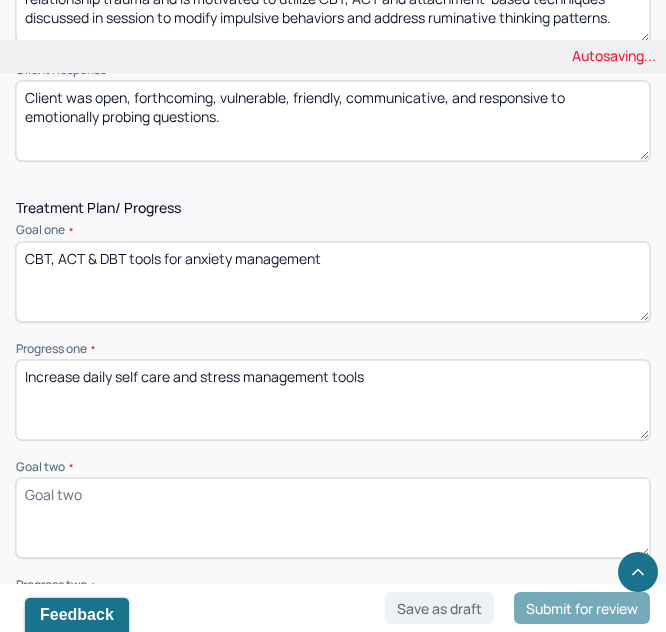 type on "Increase daily self care and stress management tools" 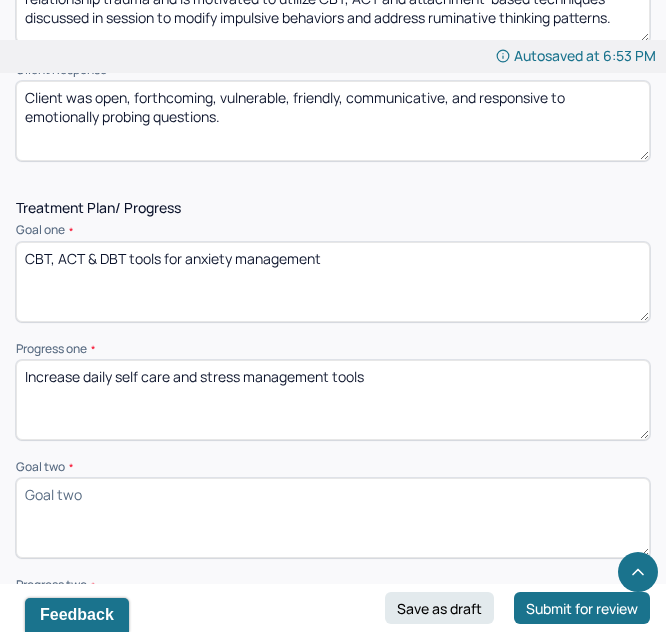click on "Goal two *" at bounding box center [333, 518] 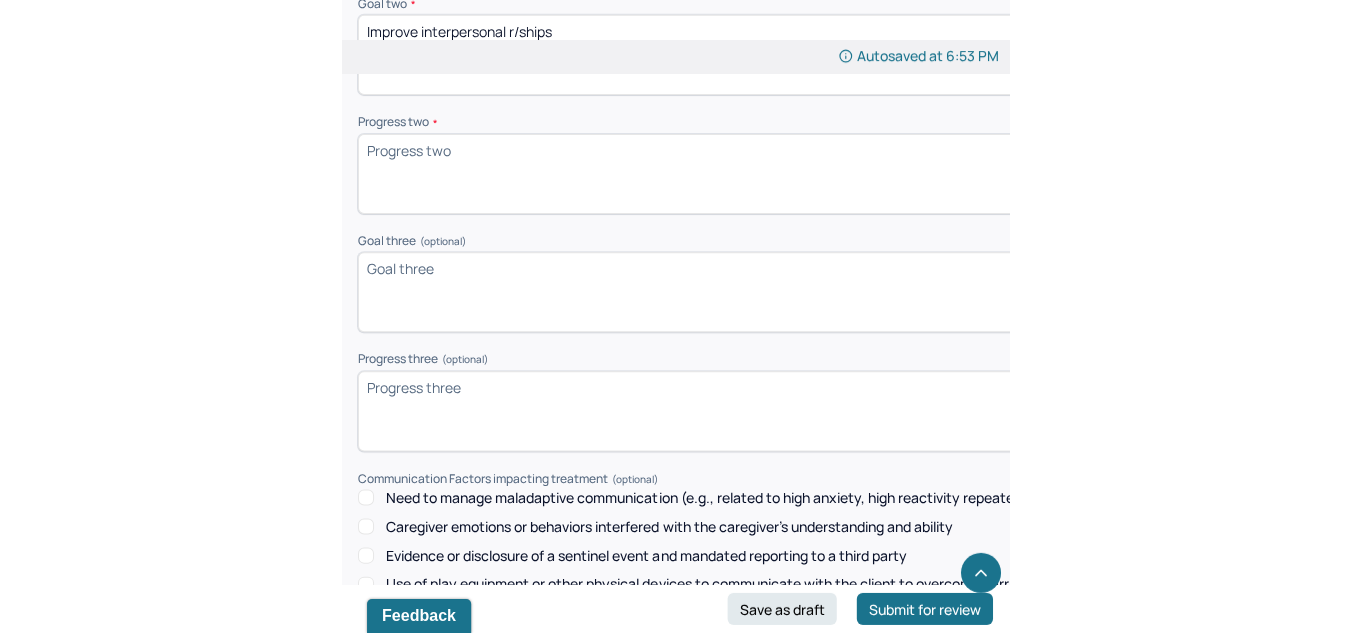 scroll, scrollTop: 2837, scrollLeft: 0, axis: vertical 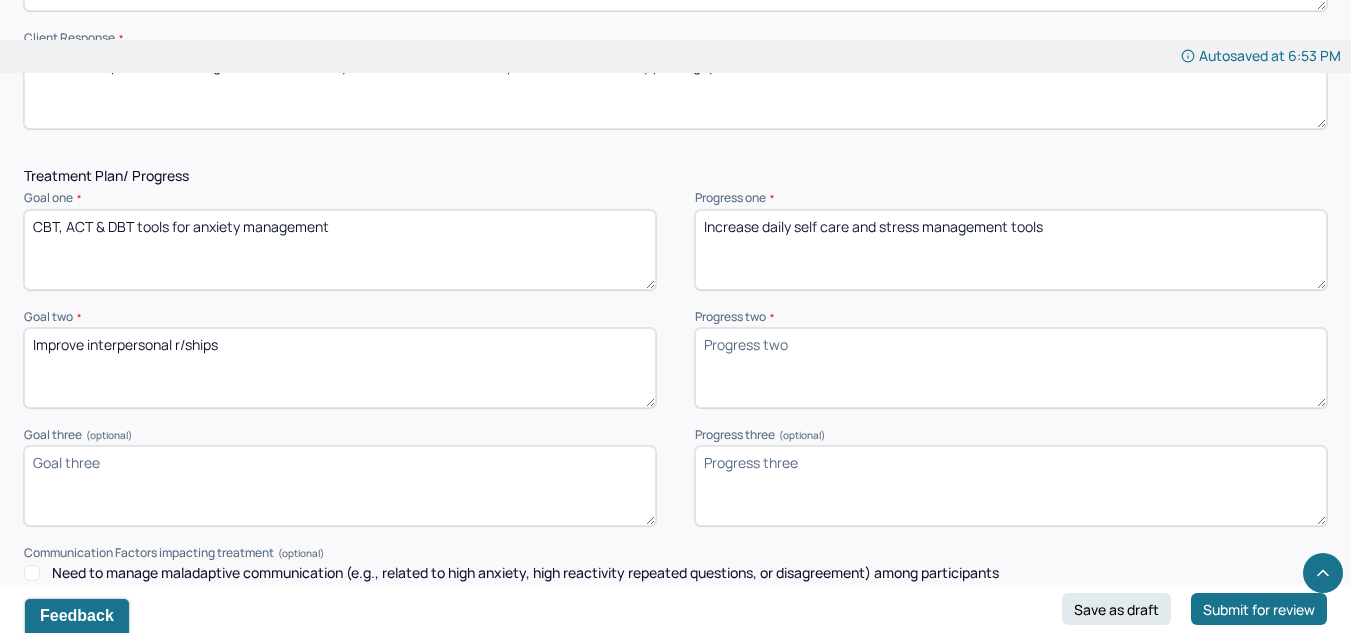 type on "Improve interpersonal r/ships" 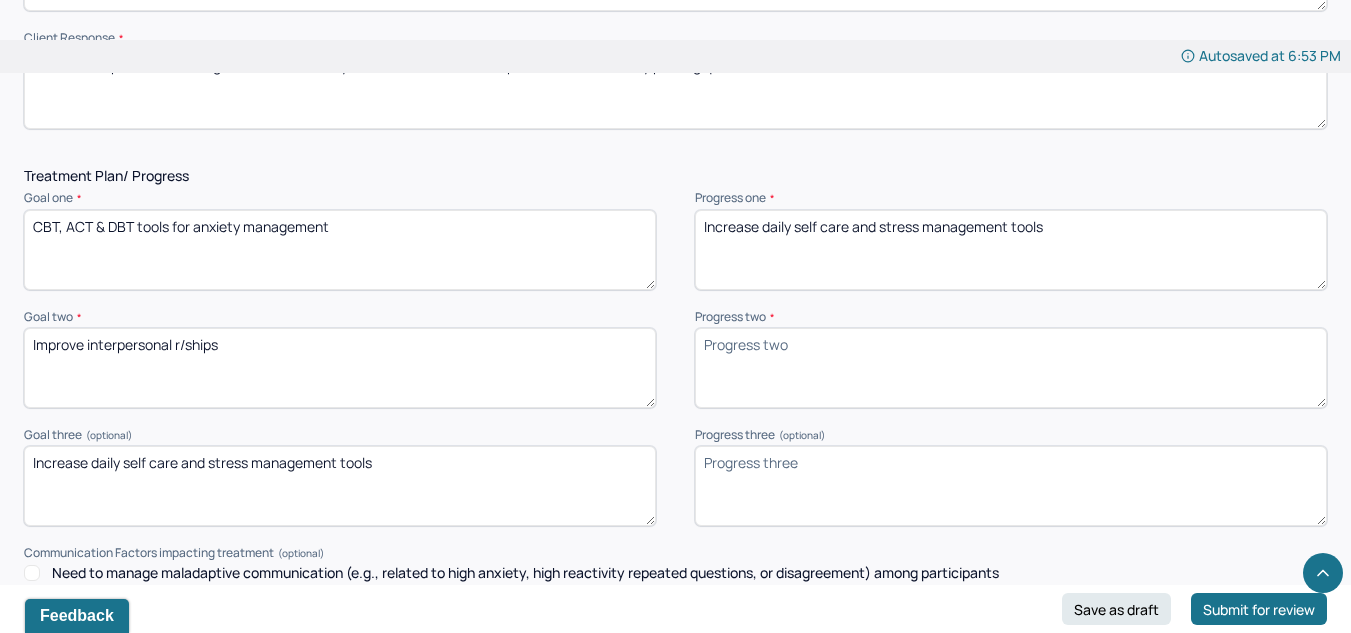 type on "Increase daily self care and stress management tools" 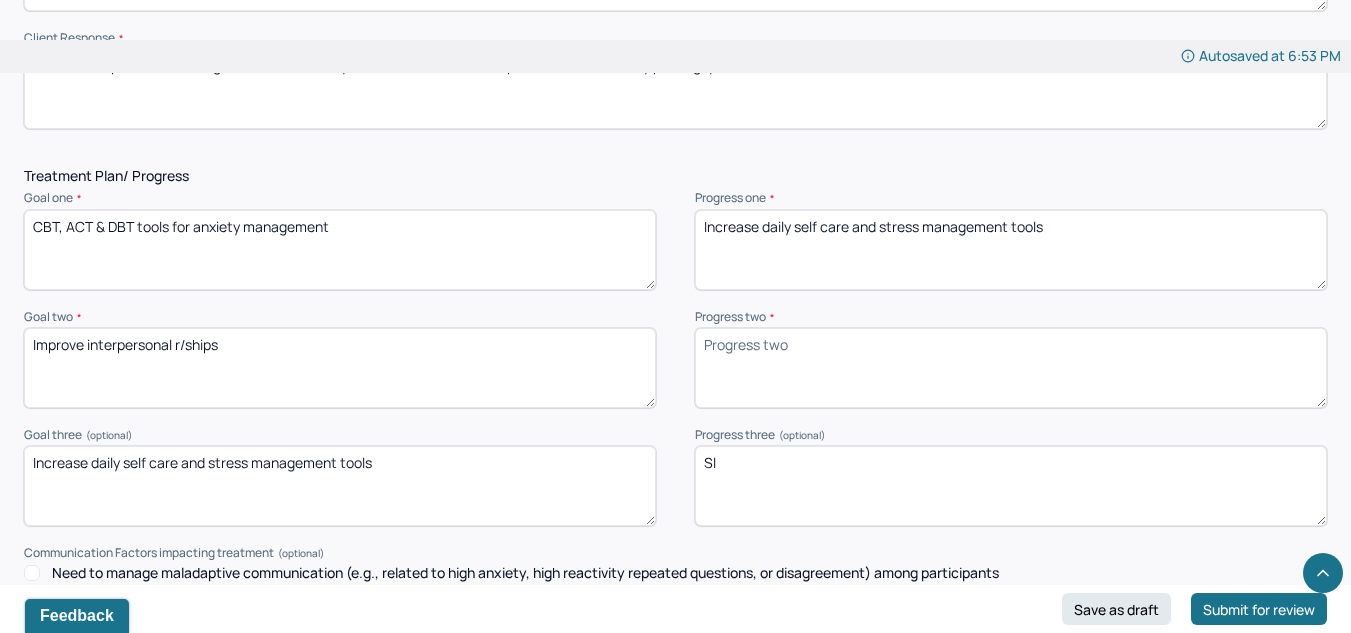 type on "S" 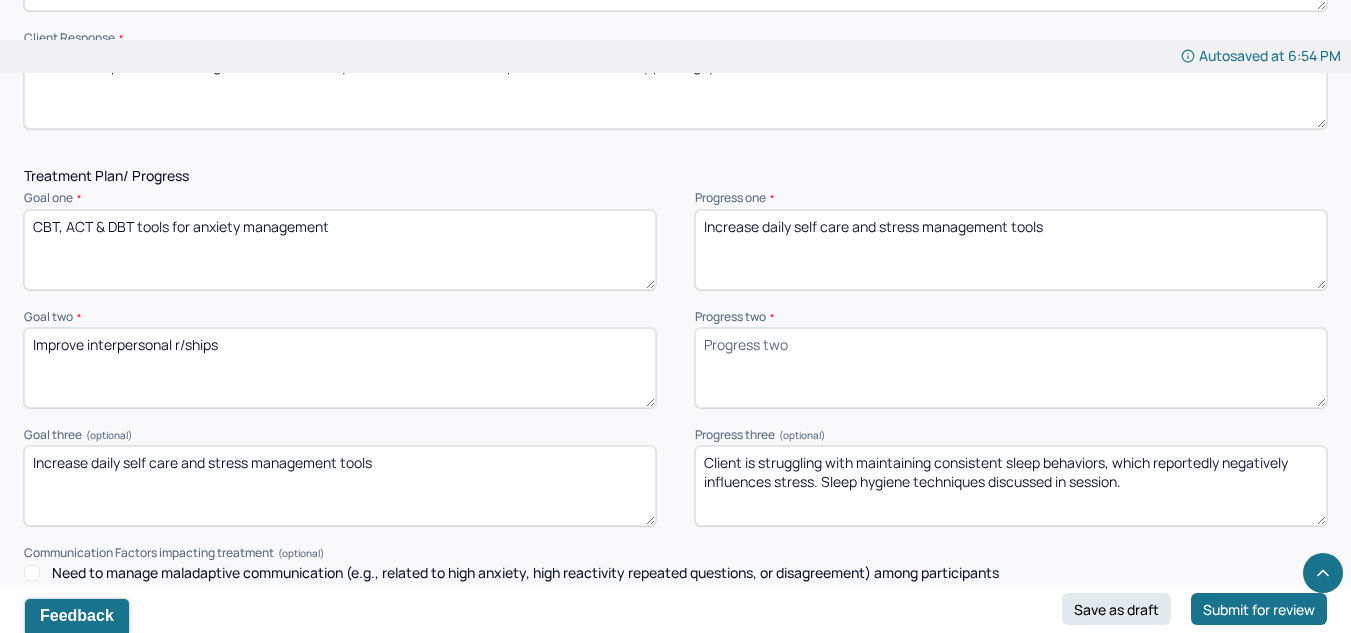 type on "Client is struggling with maintaining consistent sleep behaviors, which reportedly negatively influences stress. Sleep hygiene techniques discussed in session." 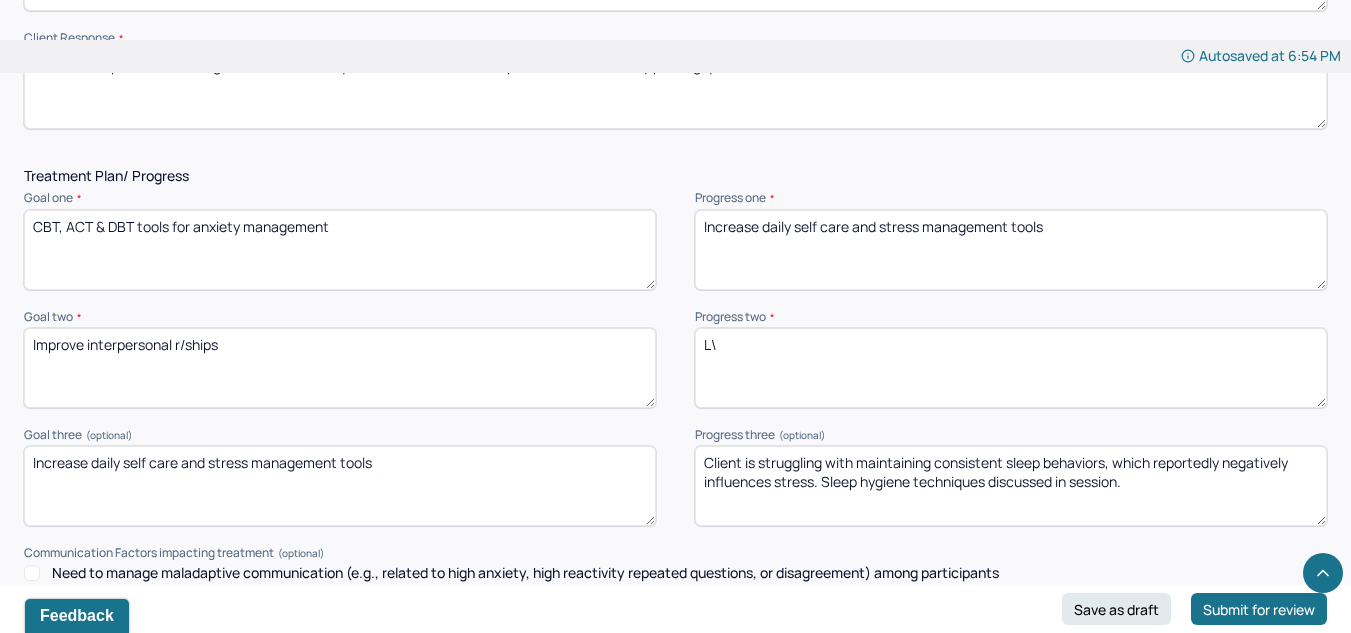 type on "L" 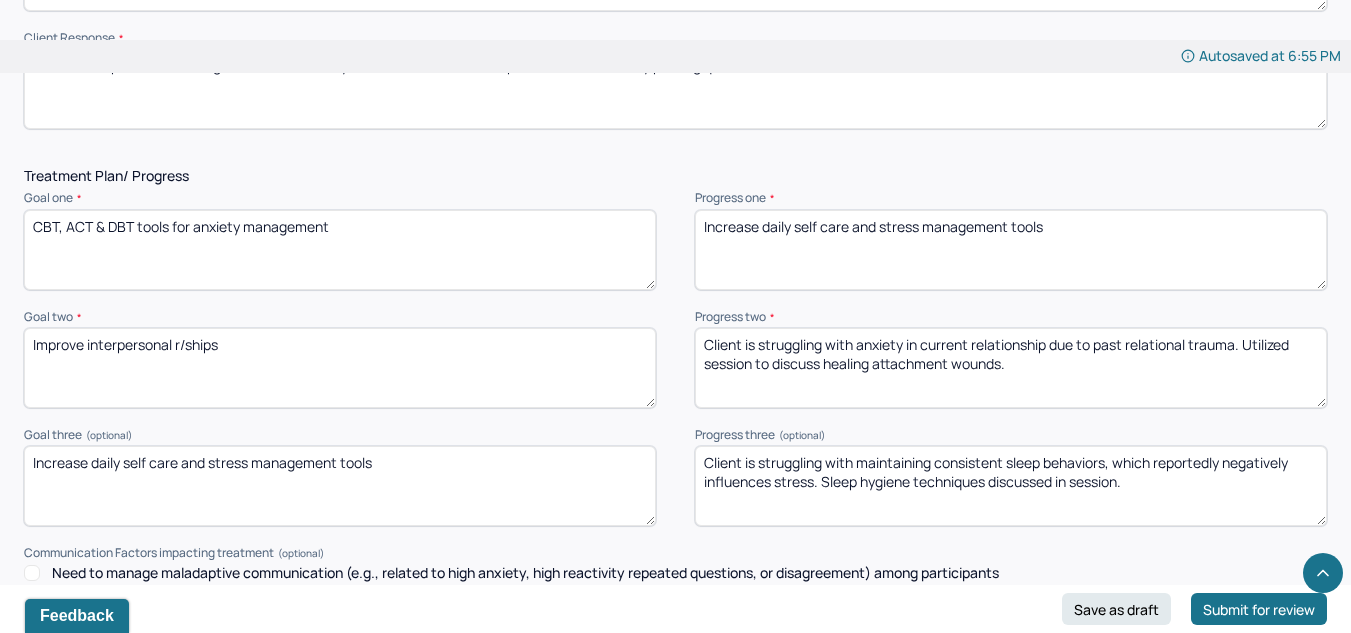 type on "Client is struggling with anxiety in current relationship due to past relational trauma. Utilized session to discuss healing attachment wounds." 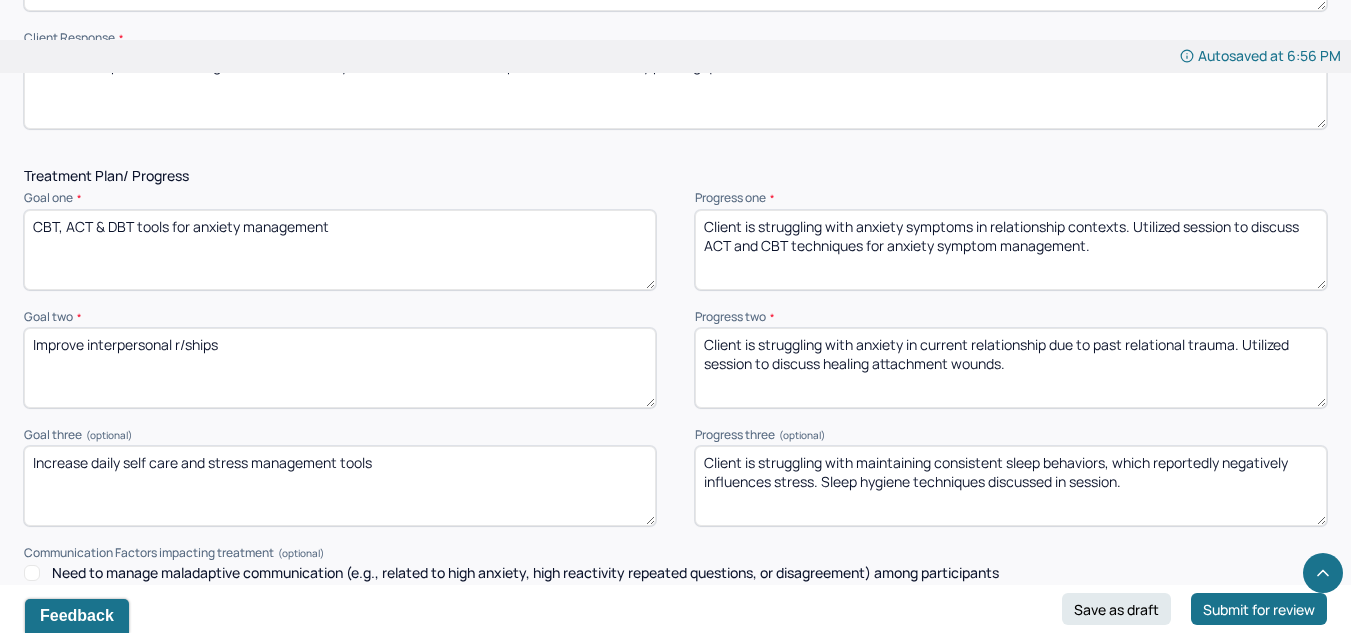 scroll, scrollTop: 2837, scrollLeft: 0, axis: vertical 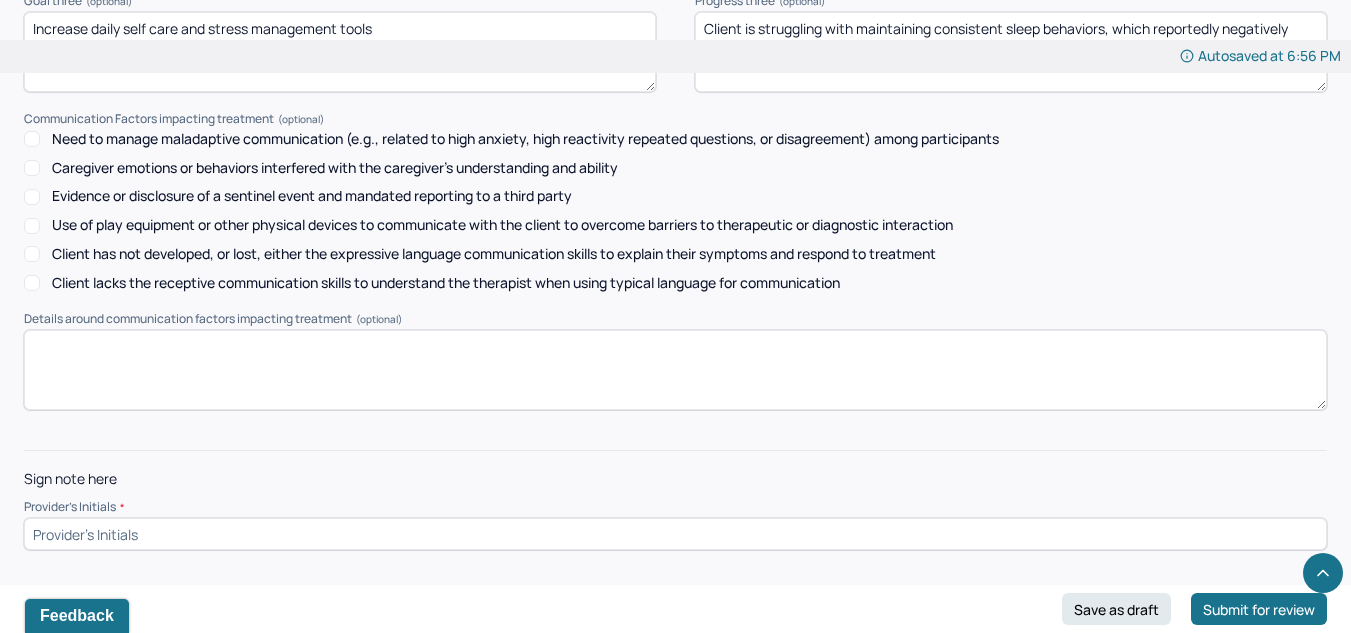 type on "Client is struggling with anxiety symptoms in relationship contexts. Utilized session to discuss ACT and CBT techniques for anxiety symptom management." 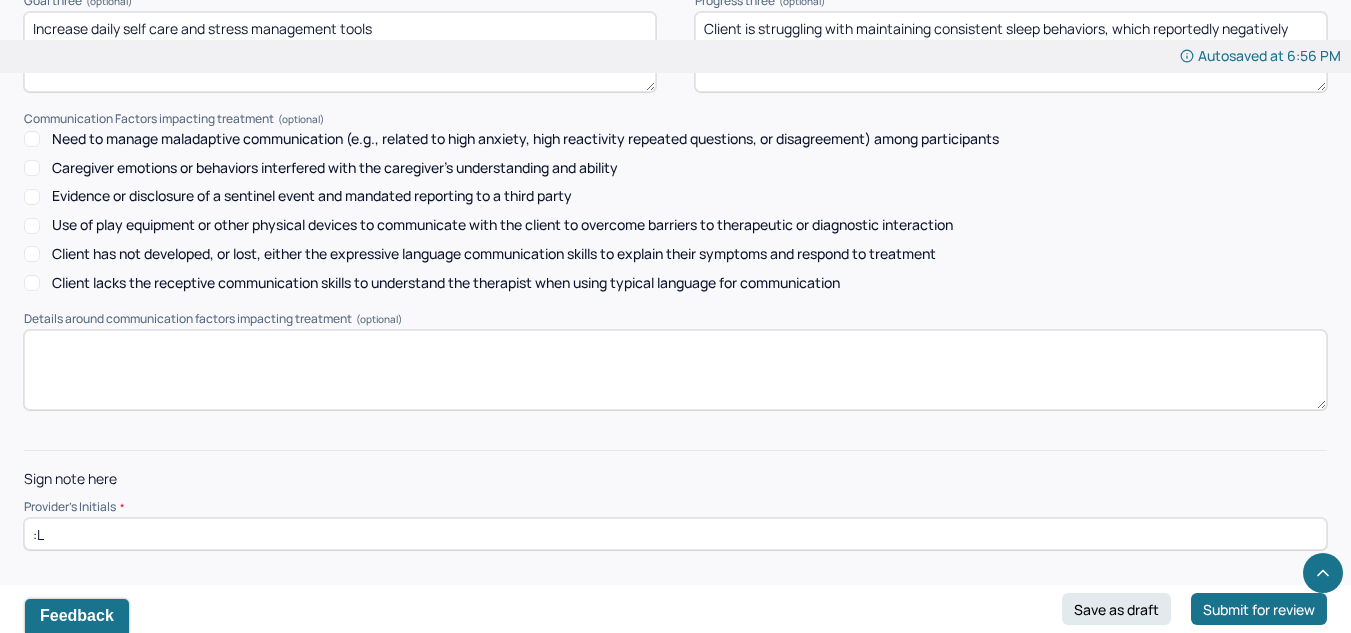 type on ":" 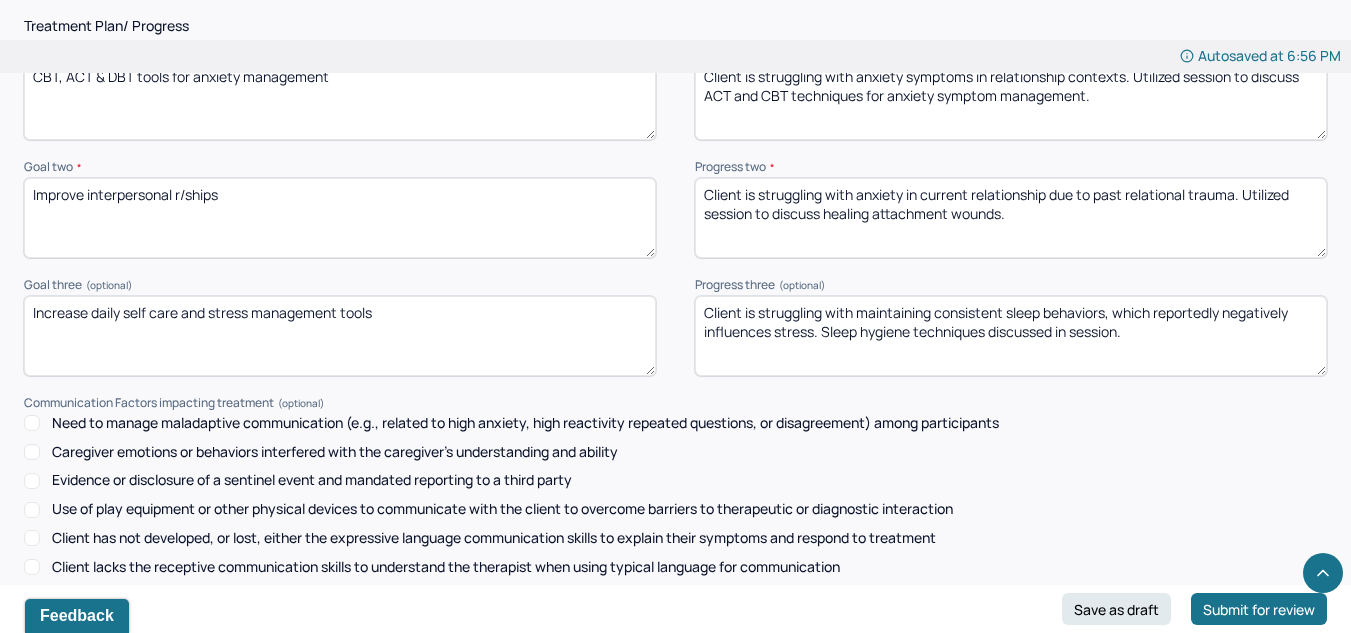 scroll, scrollTop: 2837, scrollLeft: 0, axis: vertical 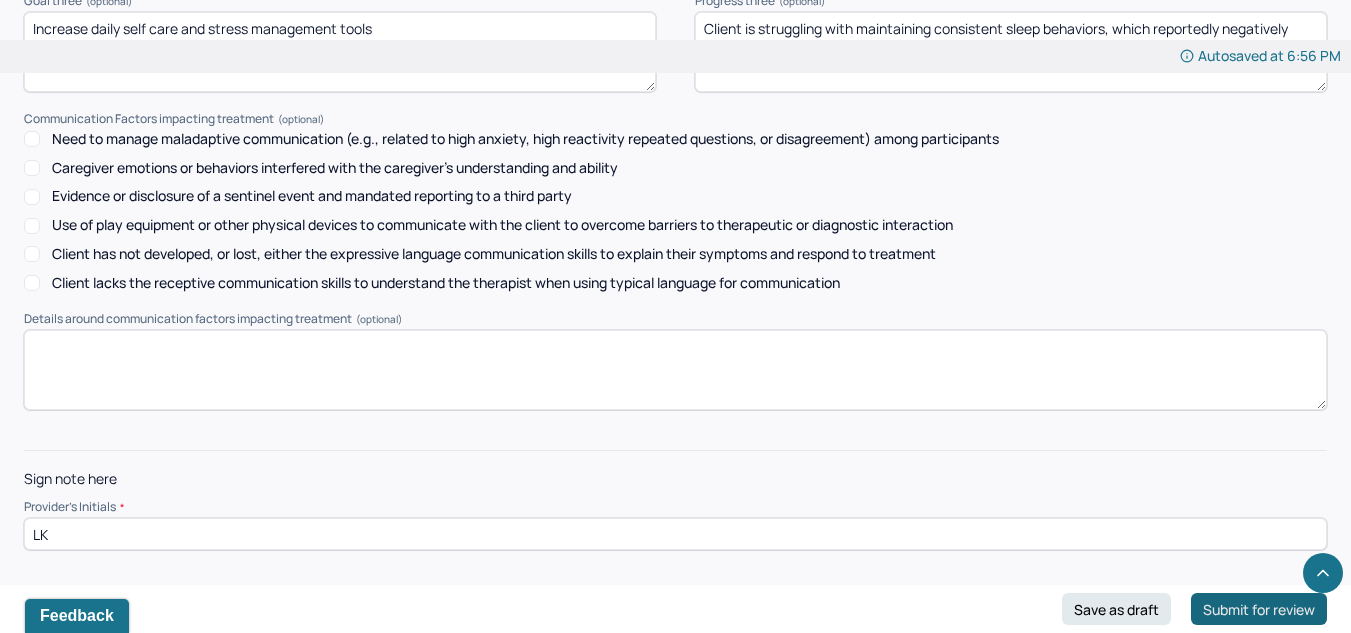 type on "LK" 